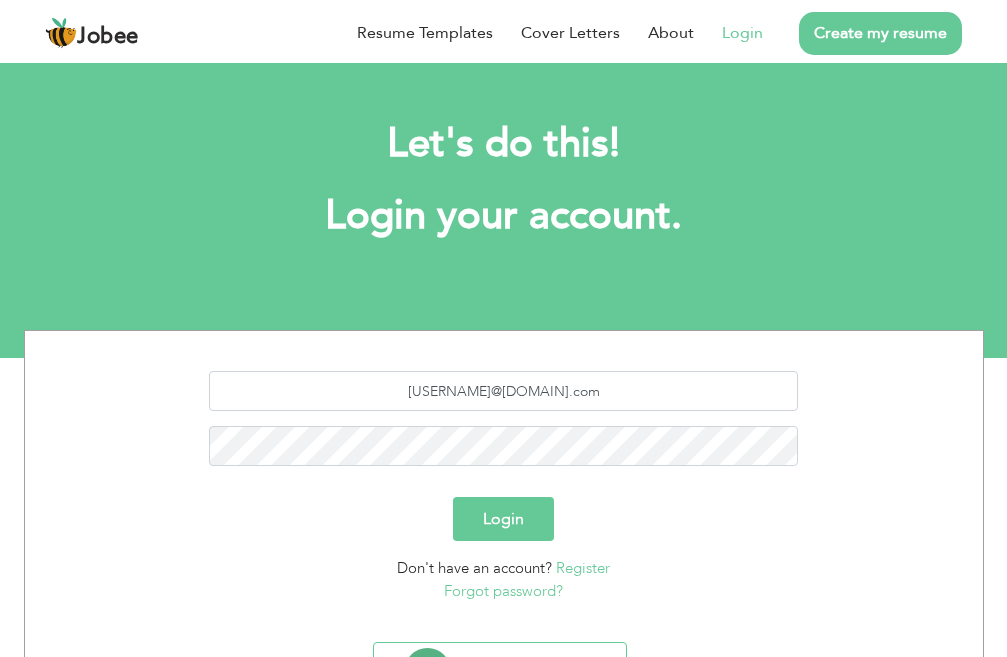scroll, scrollTop: 0, scrollLeft: 0, axis: both 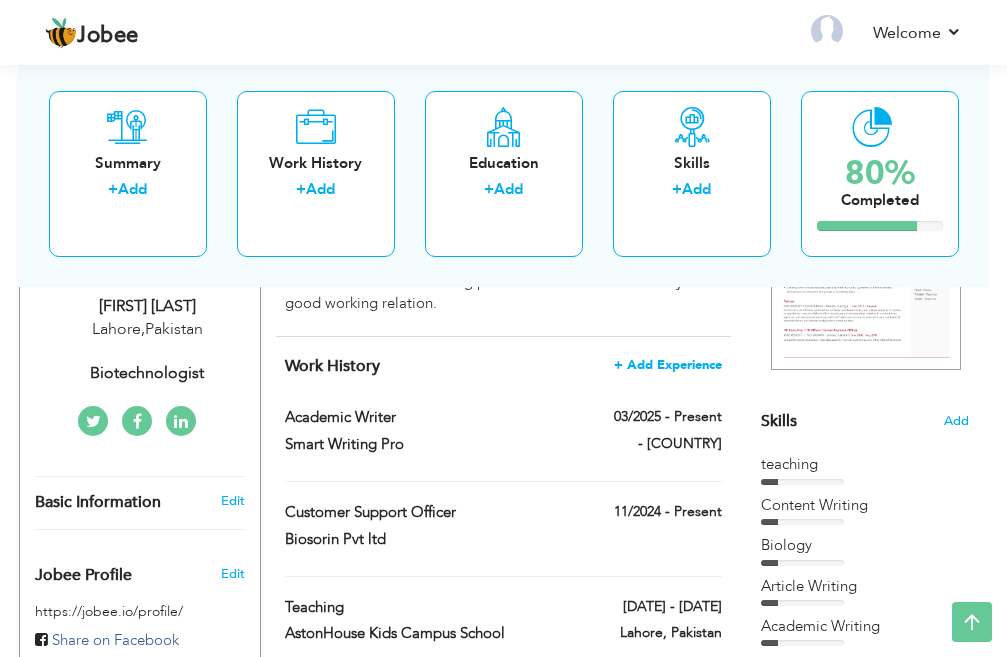 click on "+ Add Experience" at bounding box center (668, 365) 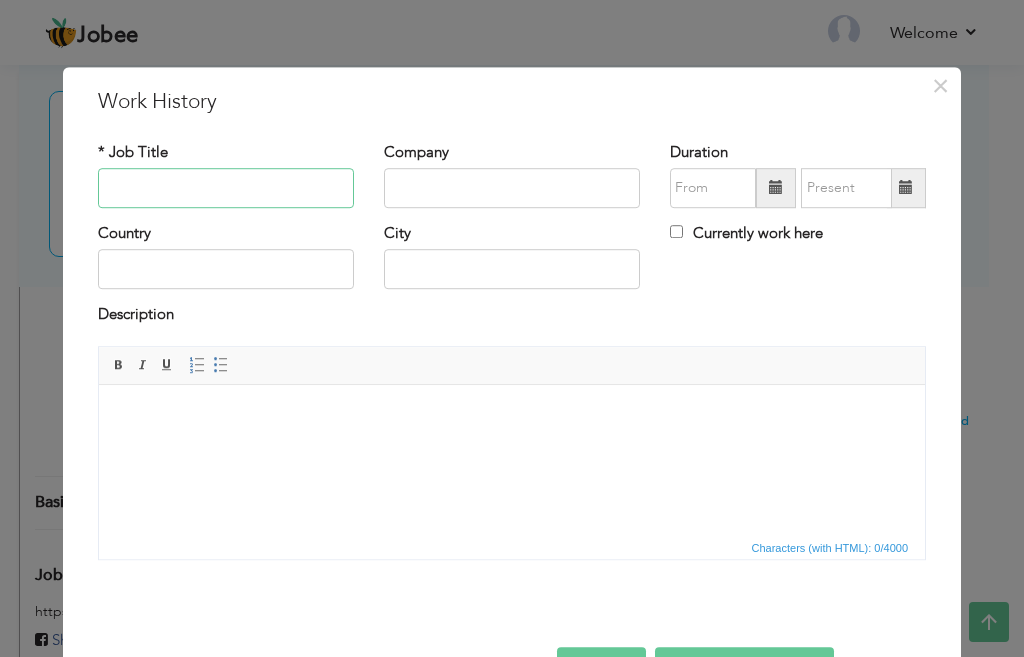 scroll, scrollTop: 0, scrollLeft: 0, axis: both 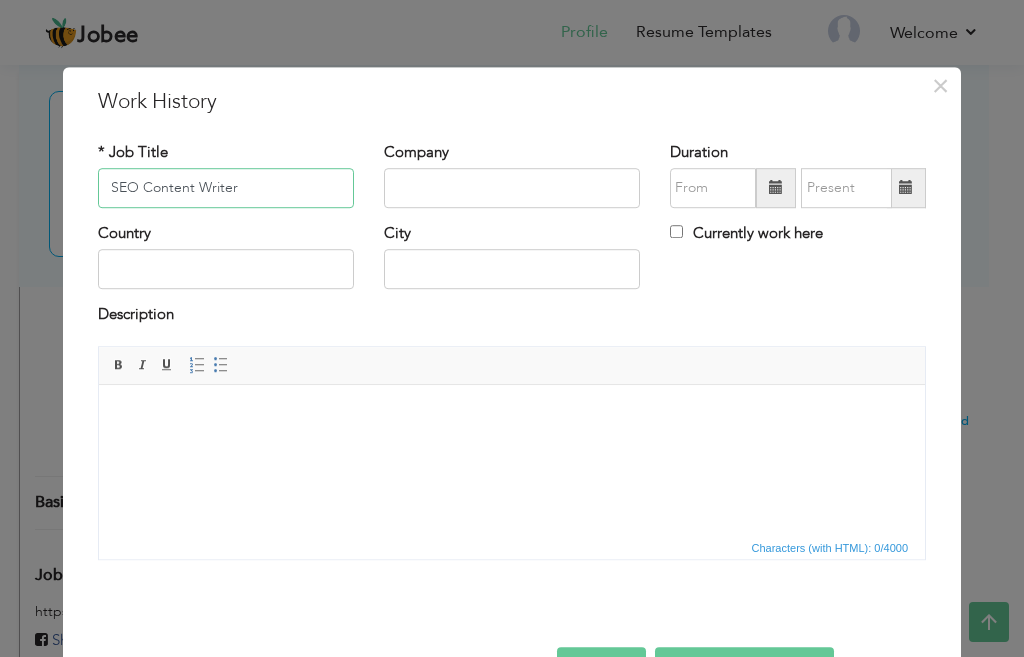 type on "SEO Content Writer" 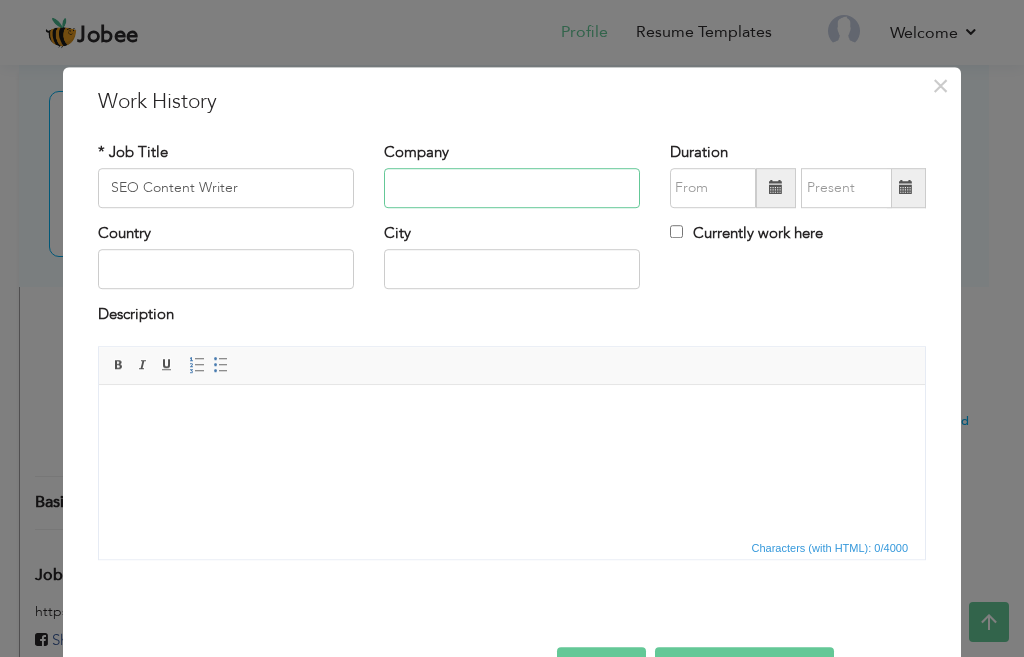 click at bounding box center (512, 188) 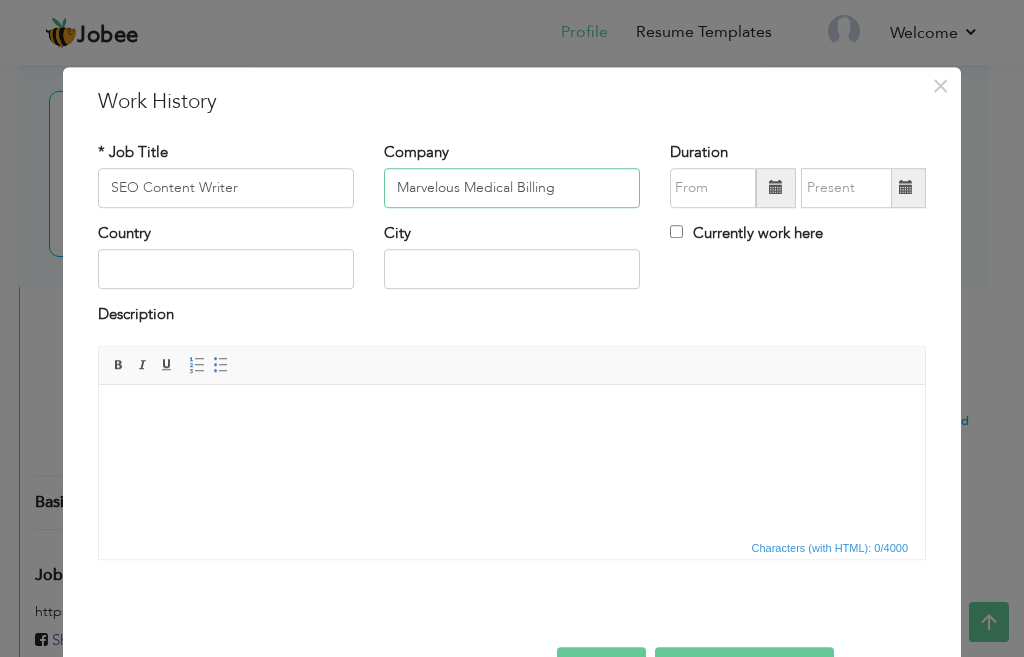 type on "Marvelous Medical Billing" 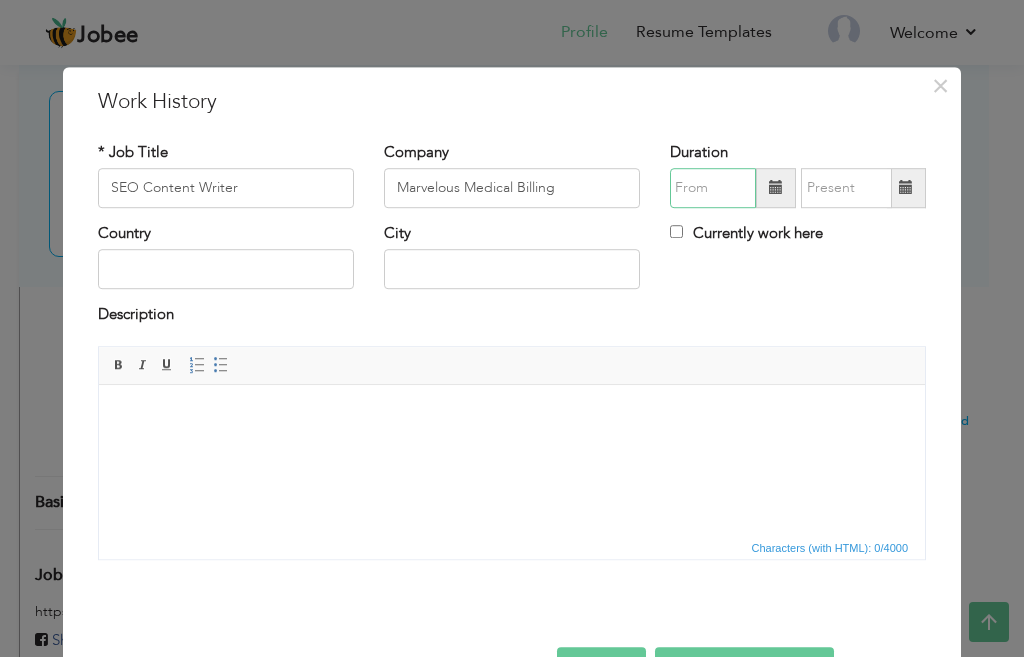 click at bounding box center [713, 188] 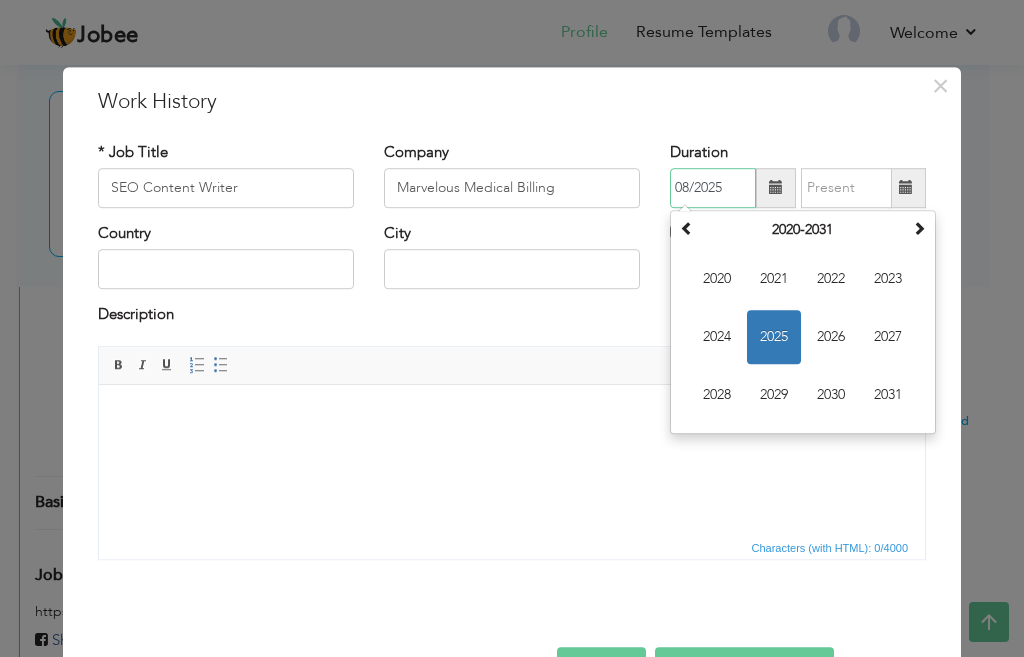 click on "08/2025" at bounding box center [713, 188] 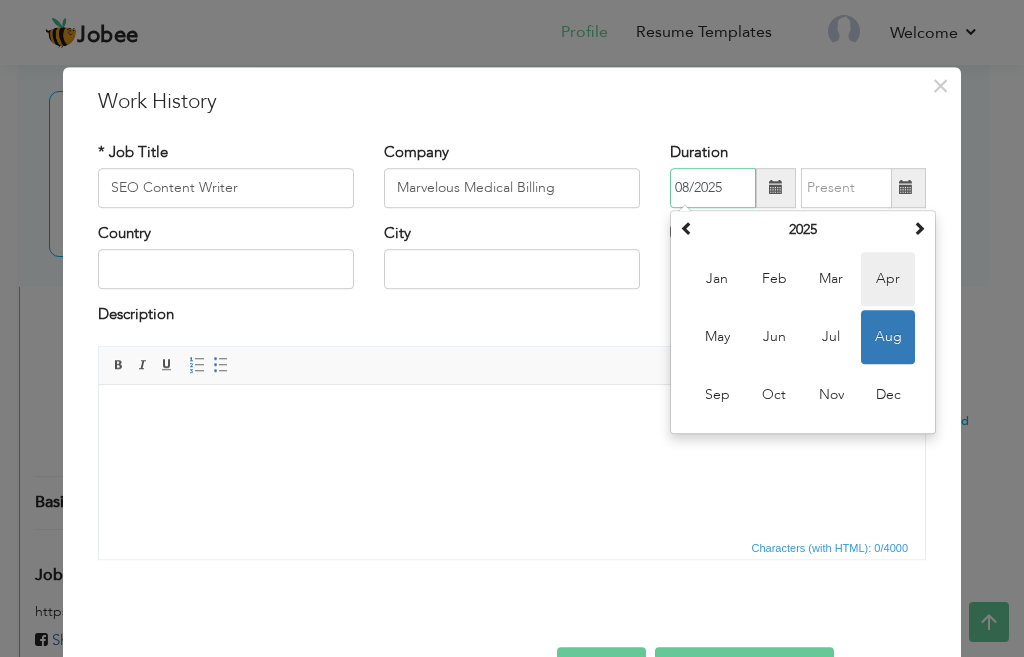 click on "Apr" at bounding box center (888, 279) 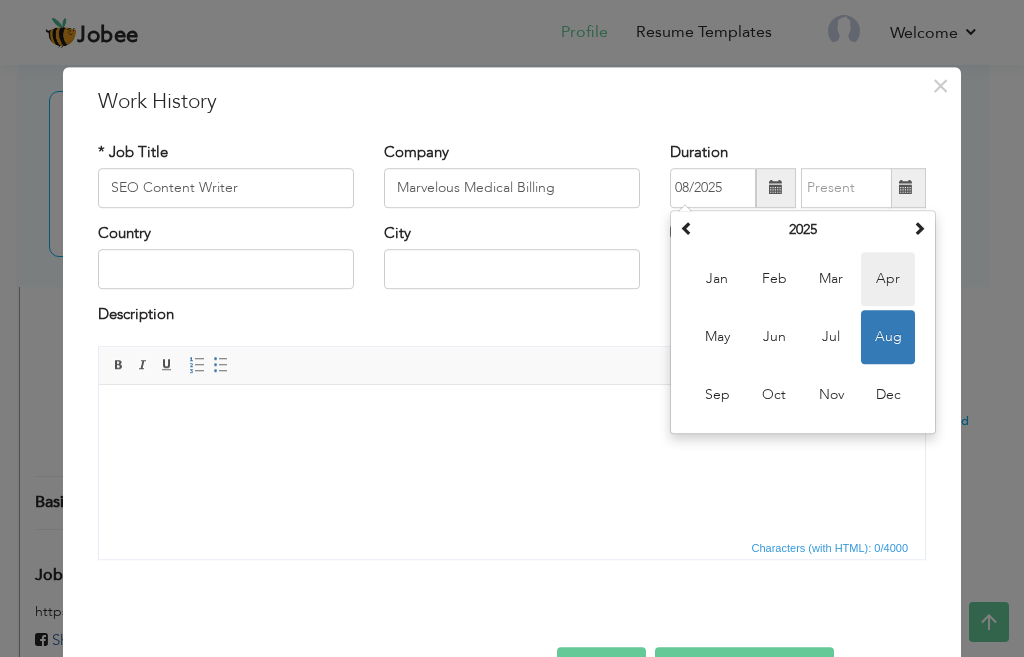 type on "04/2025" 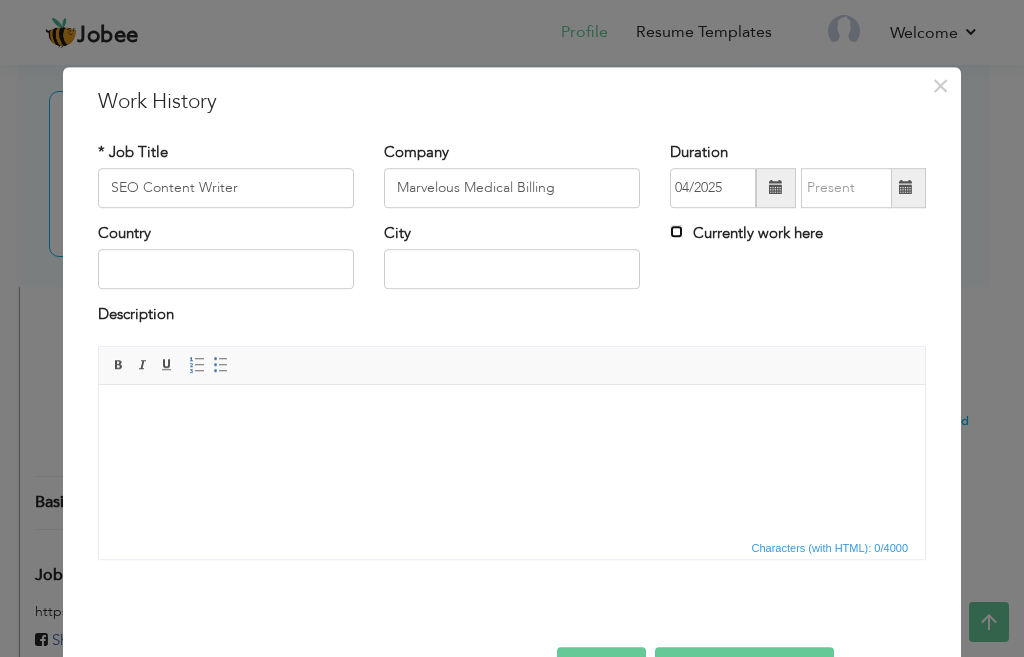 click on "Currently work here" at bounding box center [676, 231] 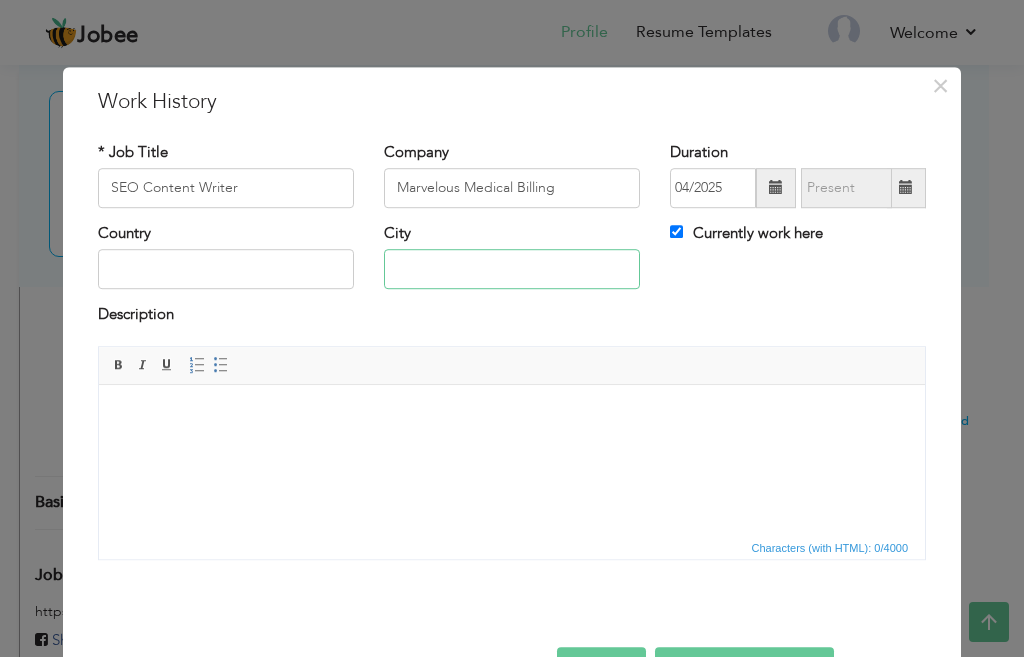 click at bounding box center (512, 270) 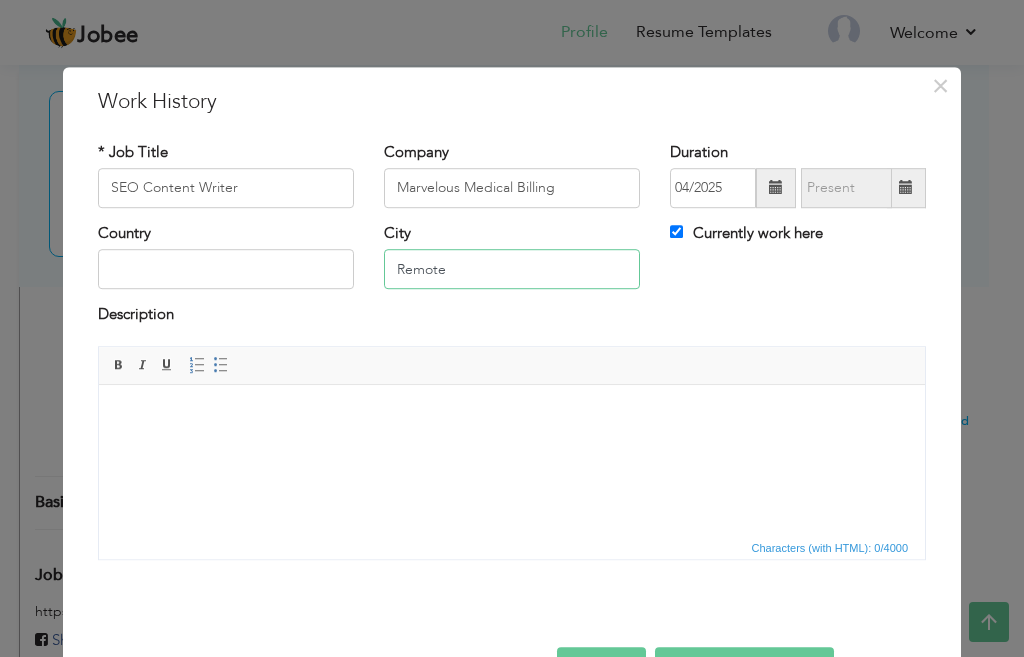 type on "Remote" 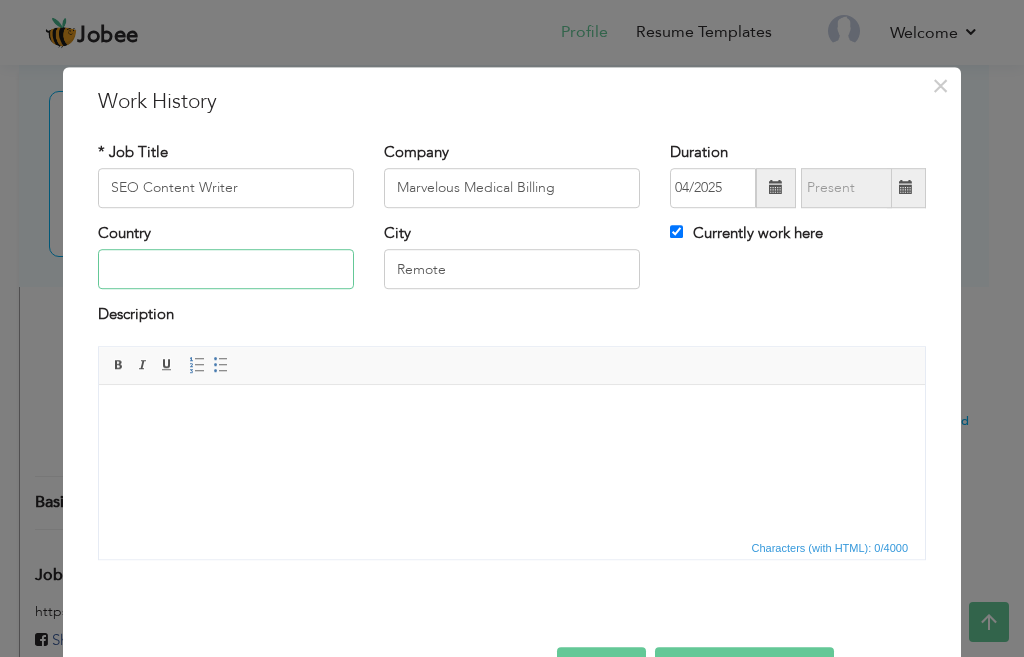 click at bounding box center [226, 270] 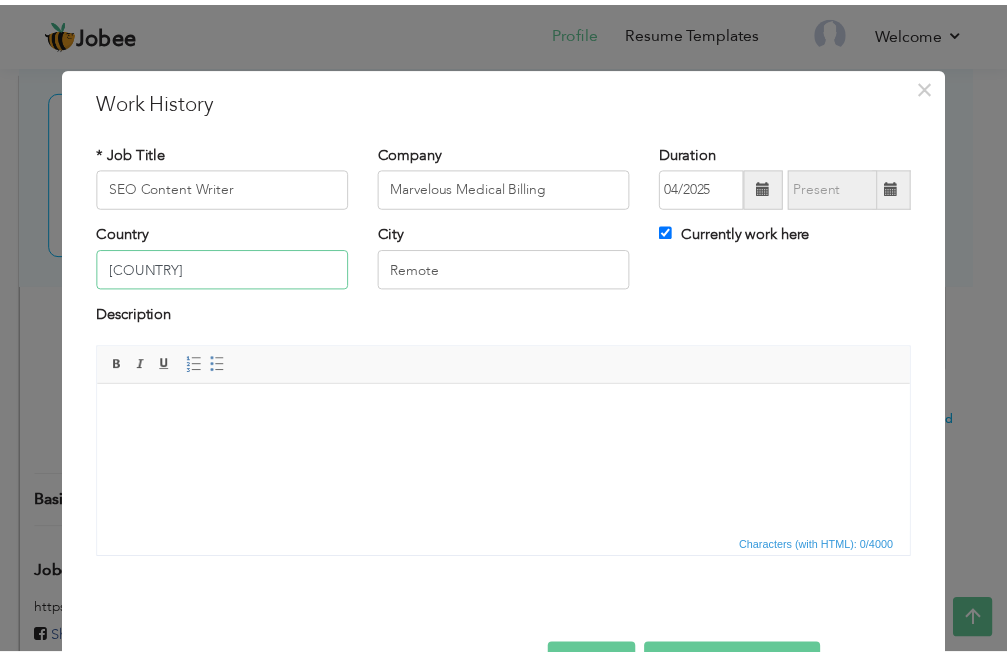 scroll, scrollTop: 65, scrollLeft: 0, axis: vertical 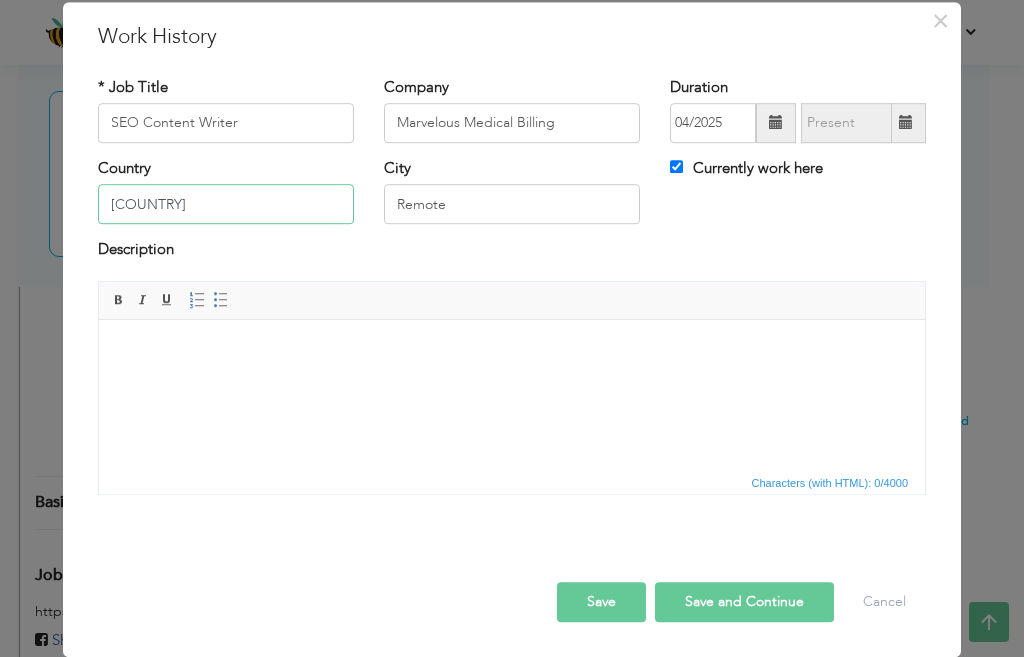 type on "US" 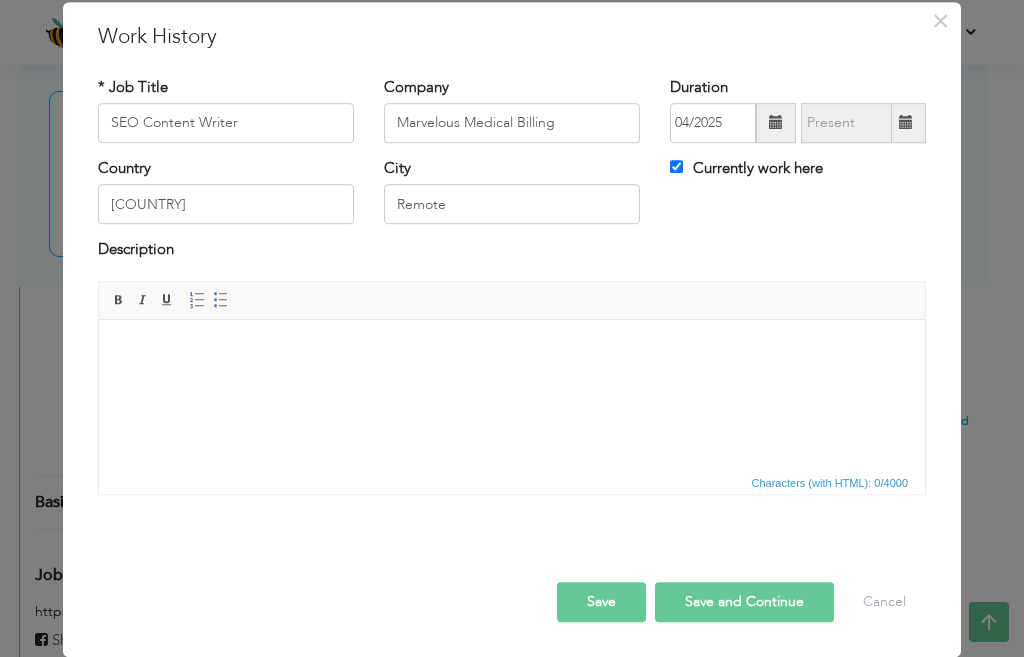 click at bounding box center (512, 349) 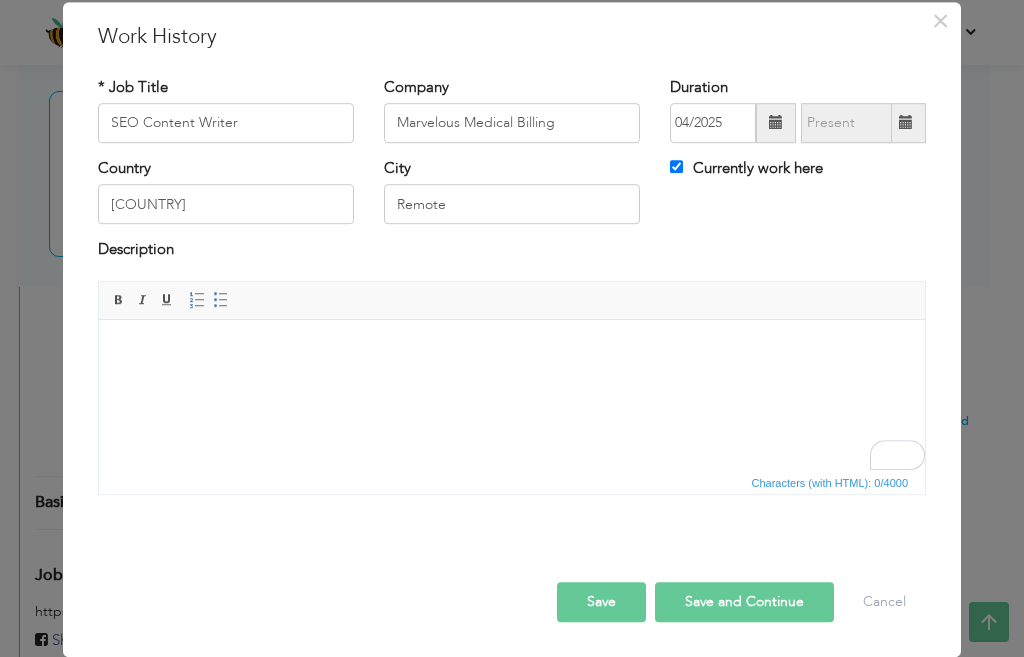 click on "Save and Continue" at bounding box center [744, 602] 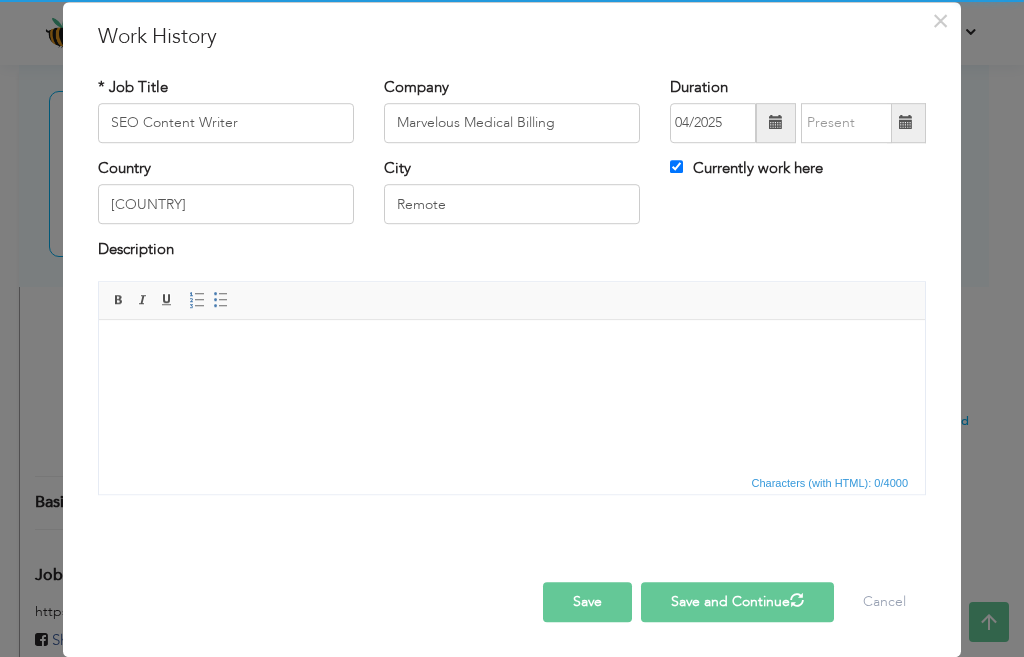type 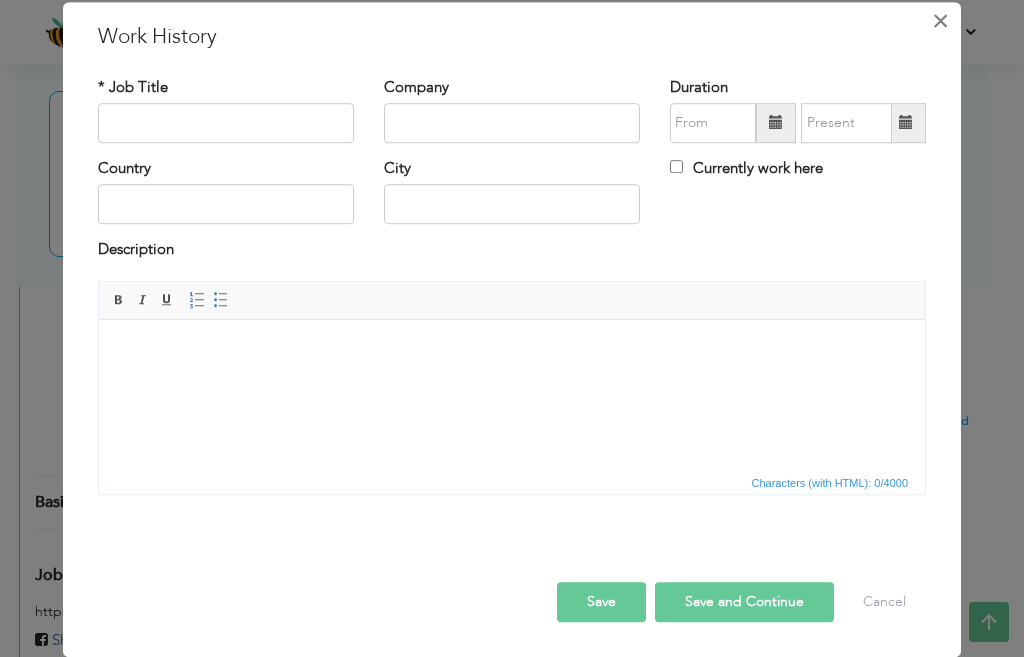 click on "×" at bounding box center [940, 21] 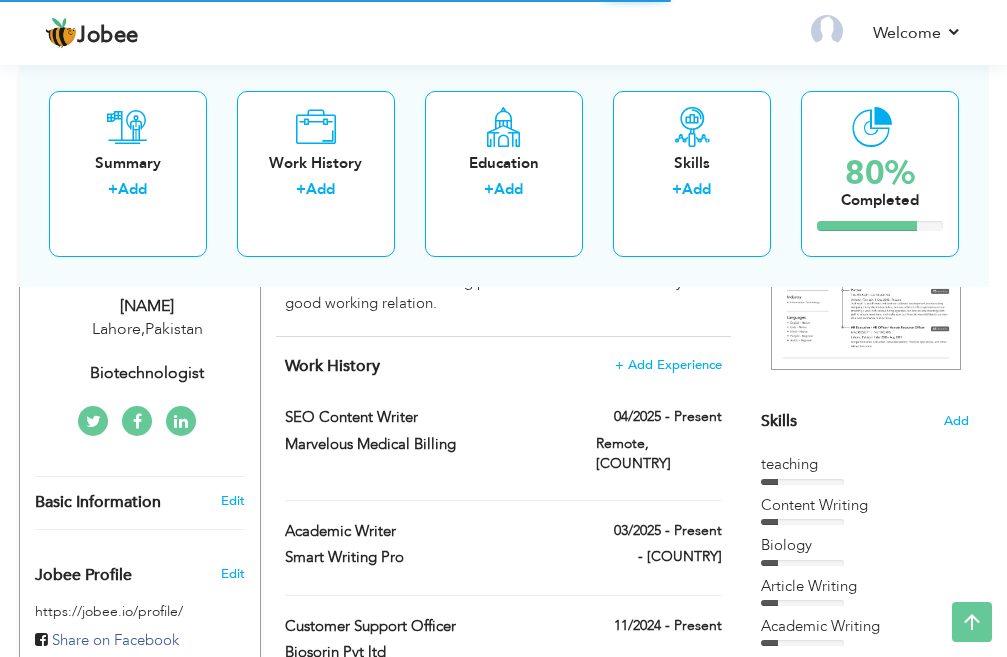 scroll, scrollTop: 340, scrollLeft: 0, axis: vertical 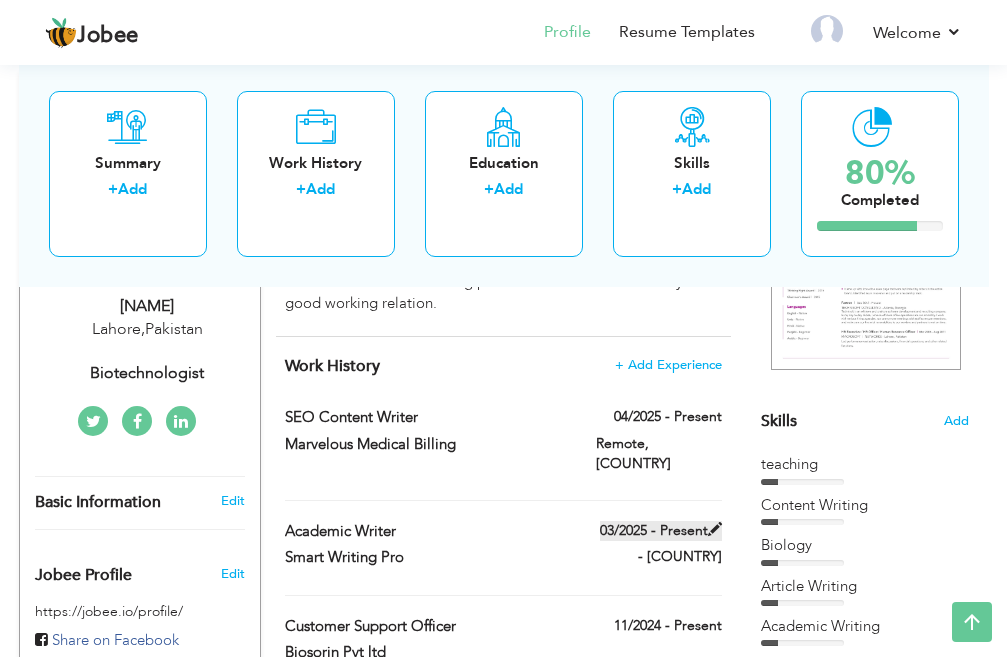 click at bounding box center (715, 529) 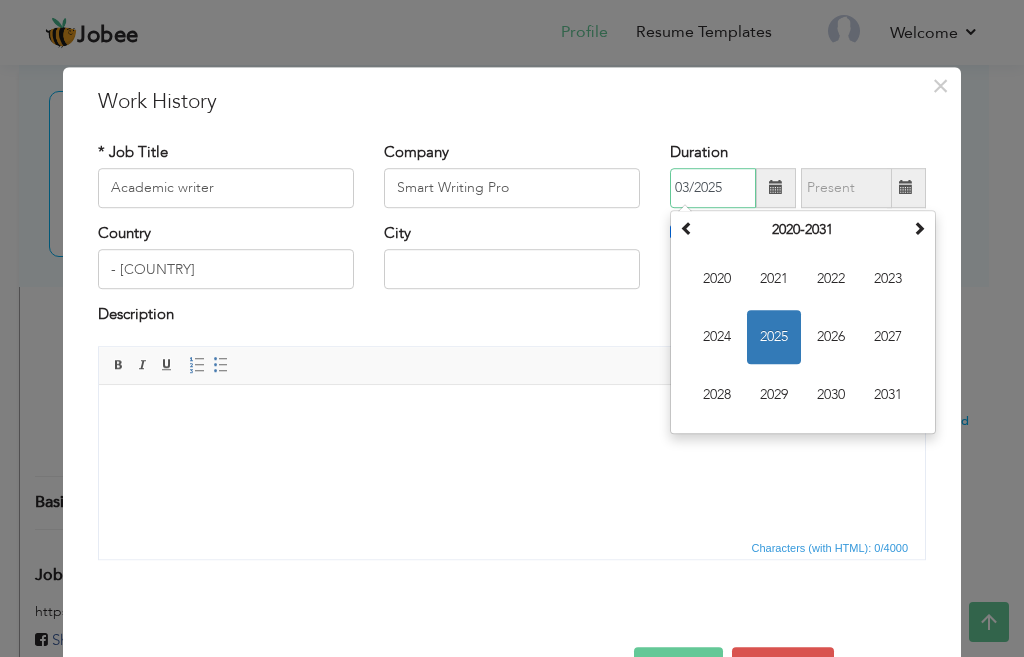 click on "03/2025" at bounding box center (713, 188) 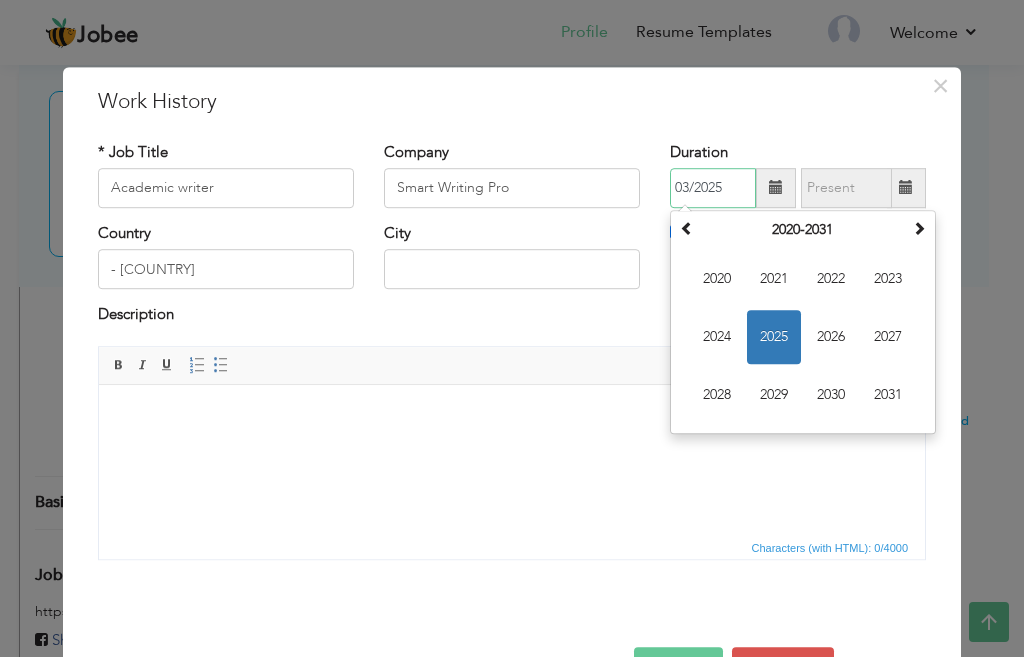 click on "2025" at bounding box center [774, 337] 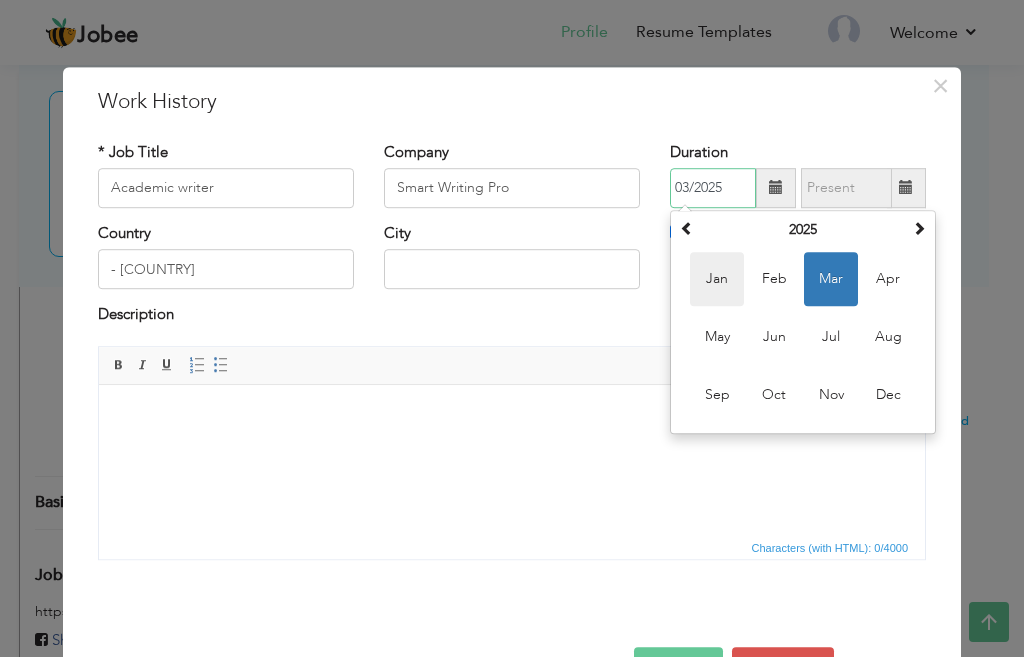 click on "Jan" at bounding box center (717, 279) 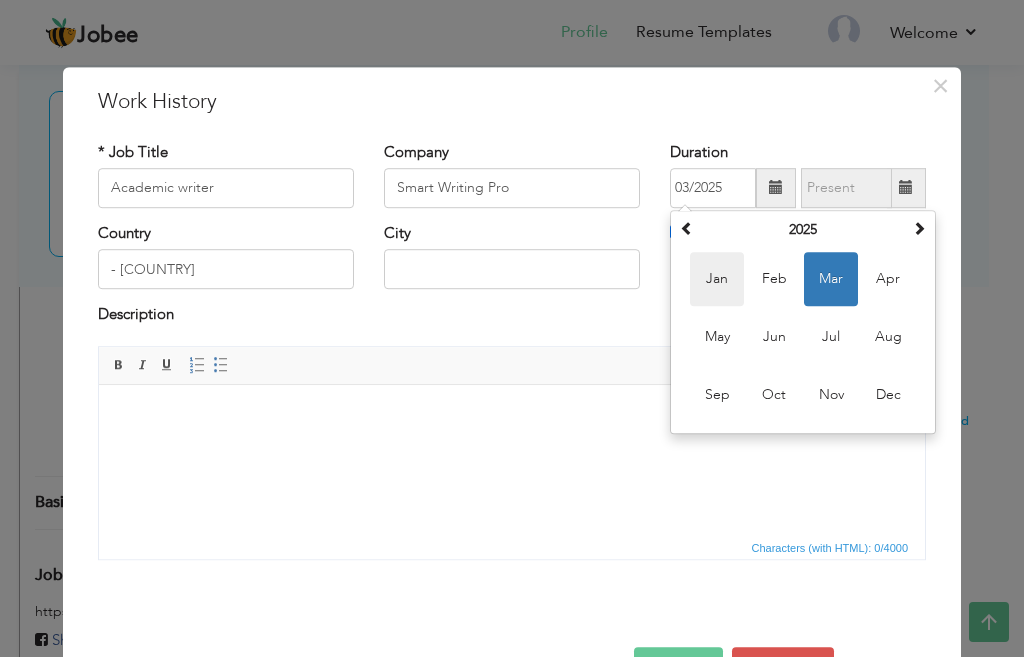 type on "01/2025" 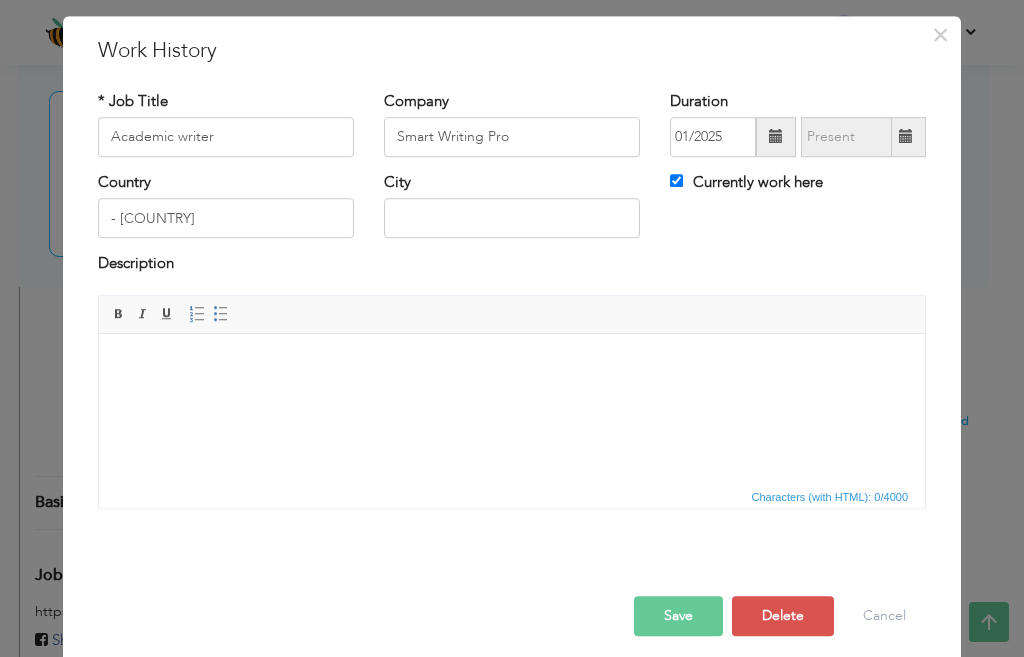 scroll, scrollTop: 65, scrollLeft: 0, axis: vertical 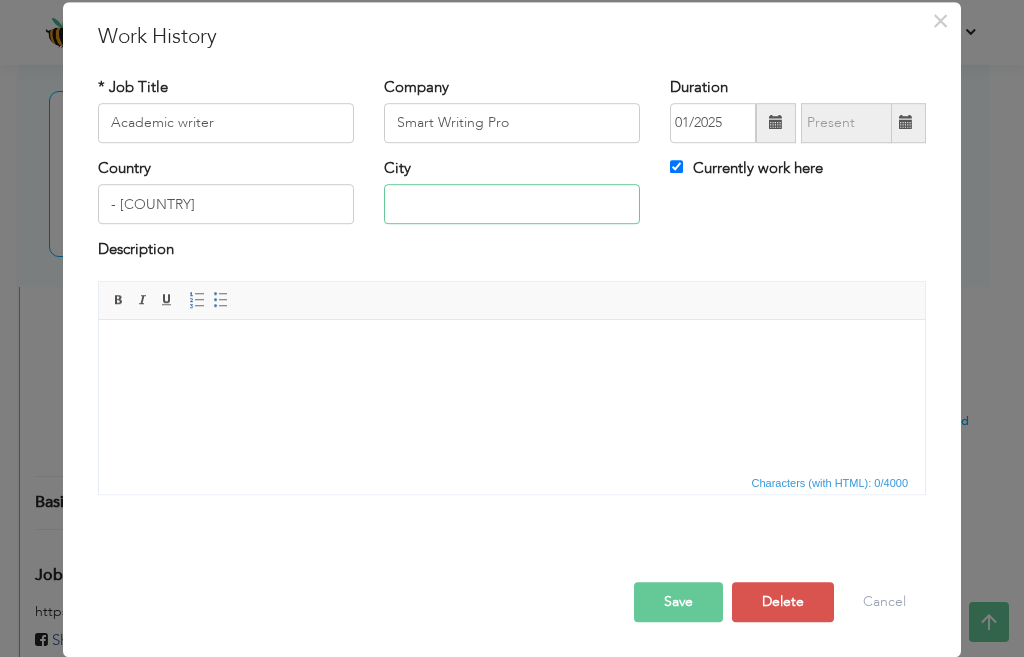 click at bounding box center [512, 205] 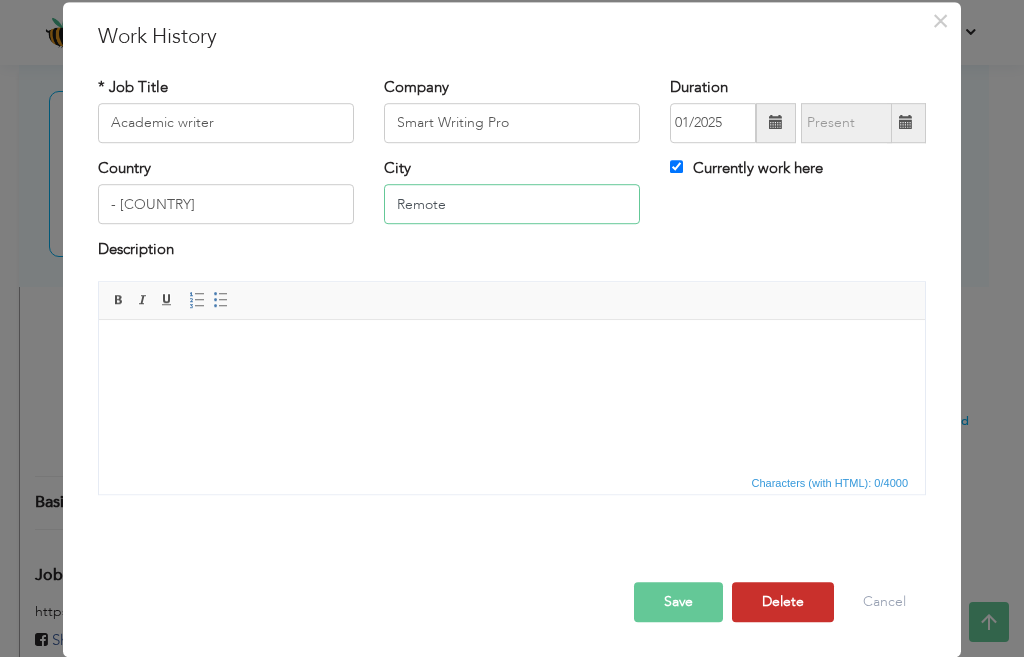 type on "Remote" 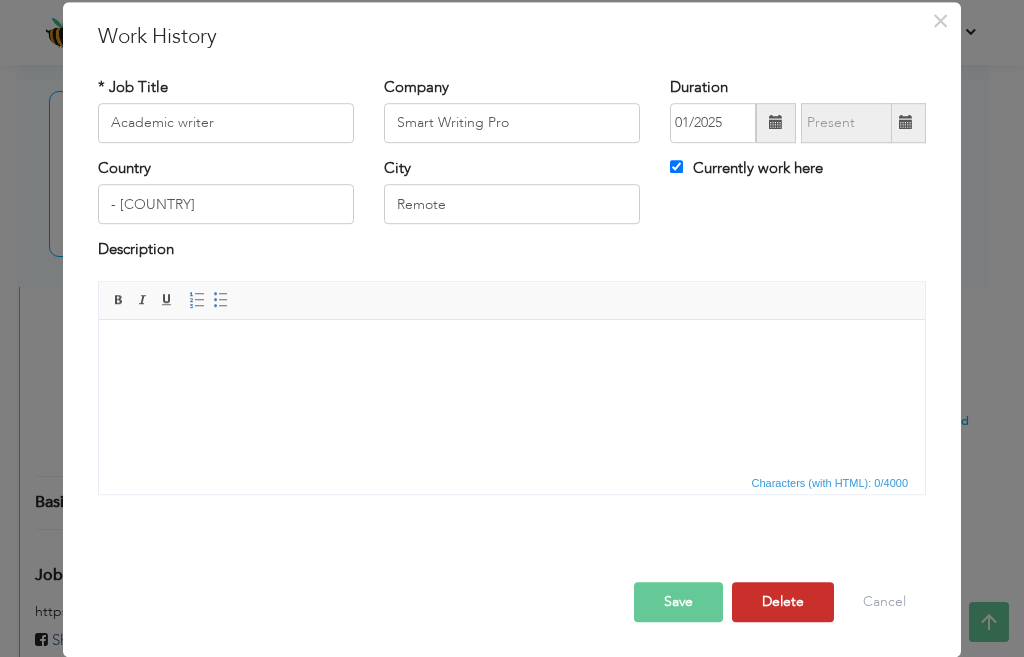 click on "Delete" at bounding box center [783, 602] 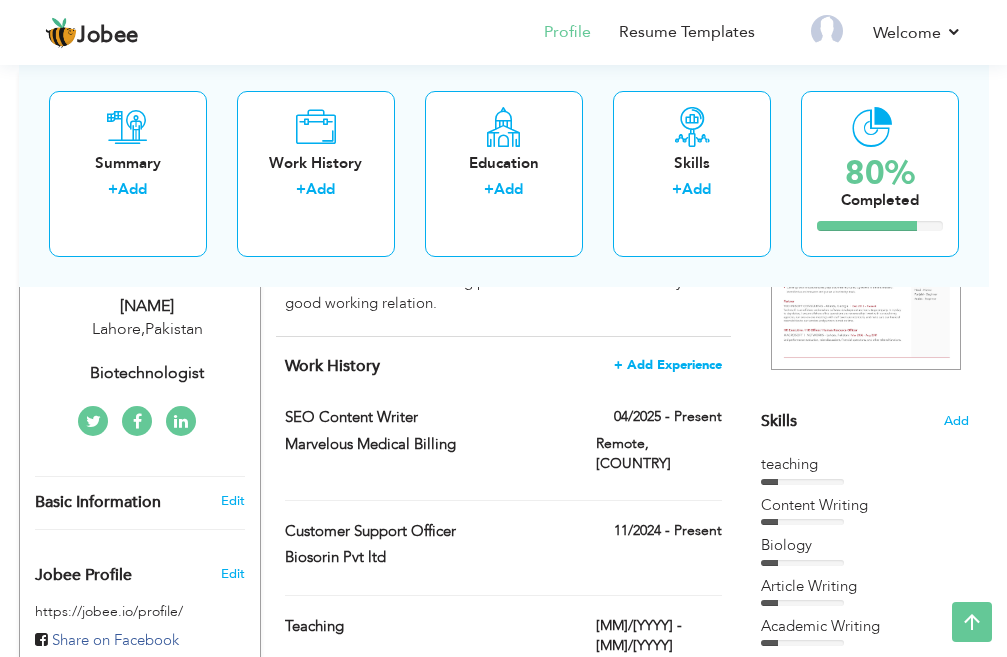 click on "+ Add Experience" at bounding box center (668, 365) 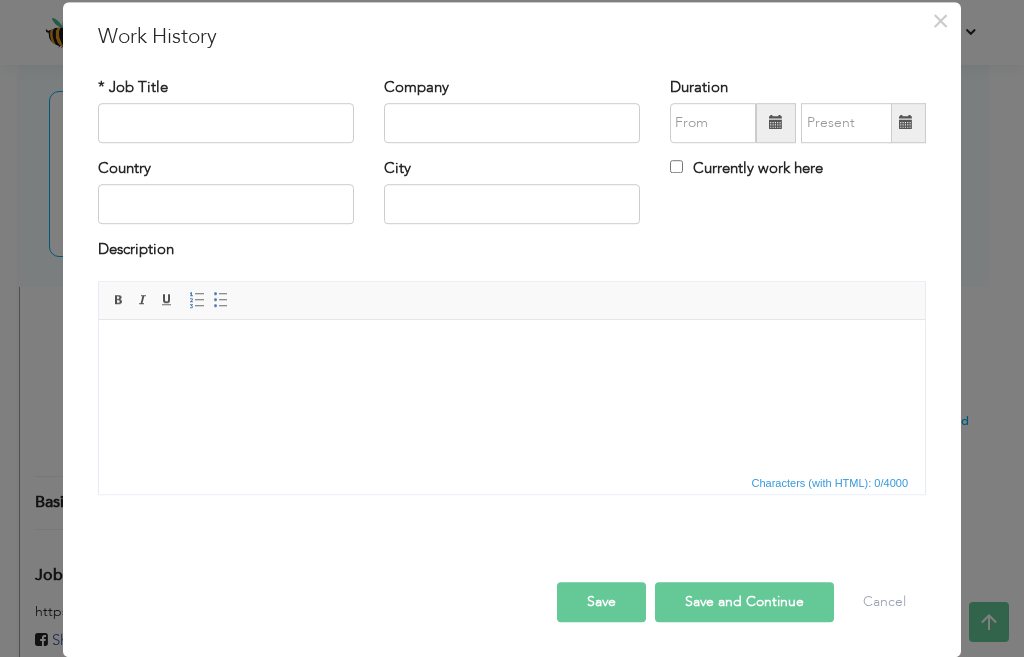 scroll, scrollTop: 0, scrollLeft: 0, axis: both 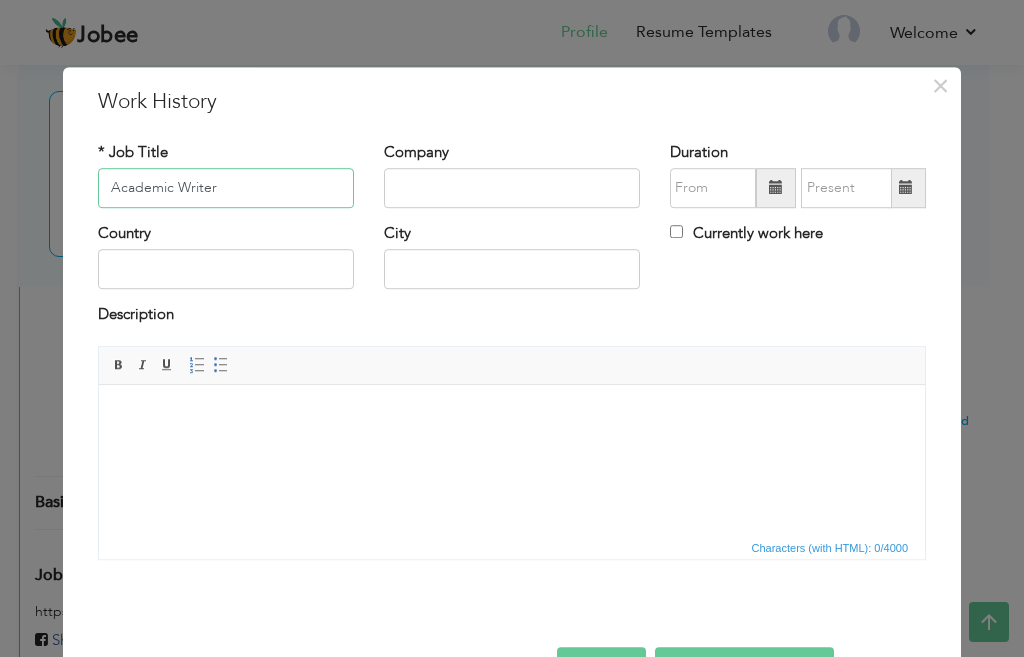type on "Academic Writer" 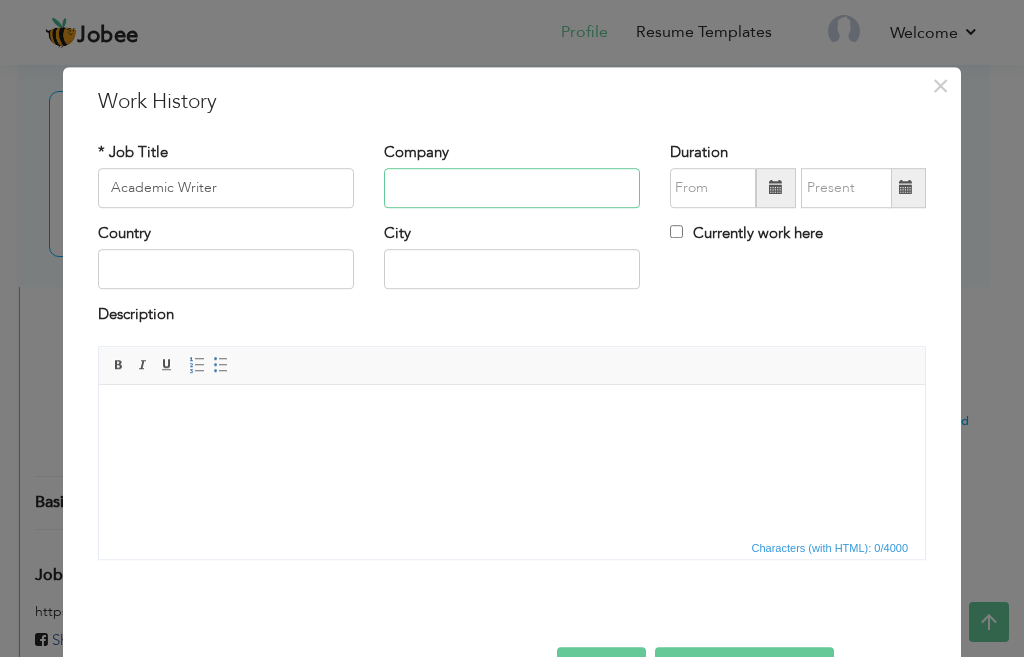 click at bounding box center [512, 188] 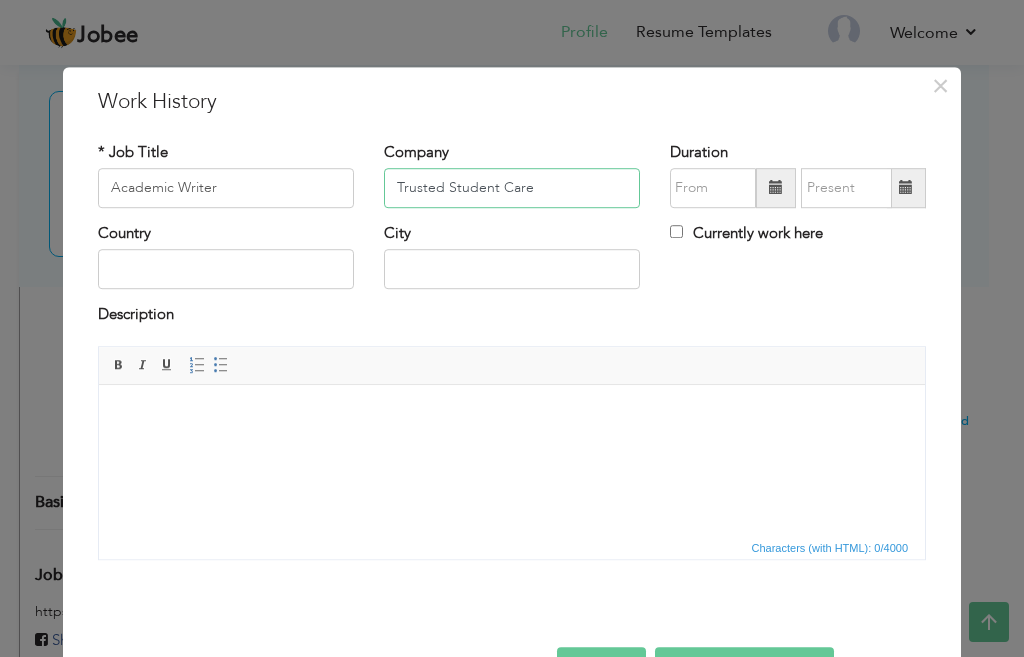 type on "Trusted Student Care" 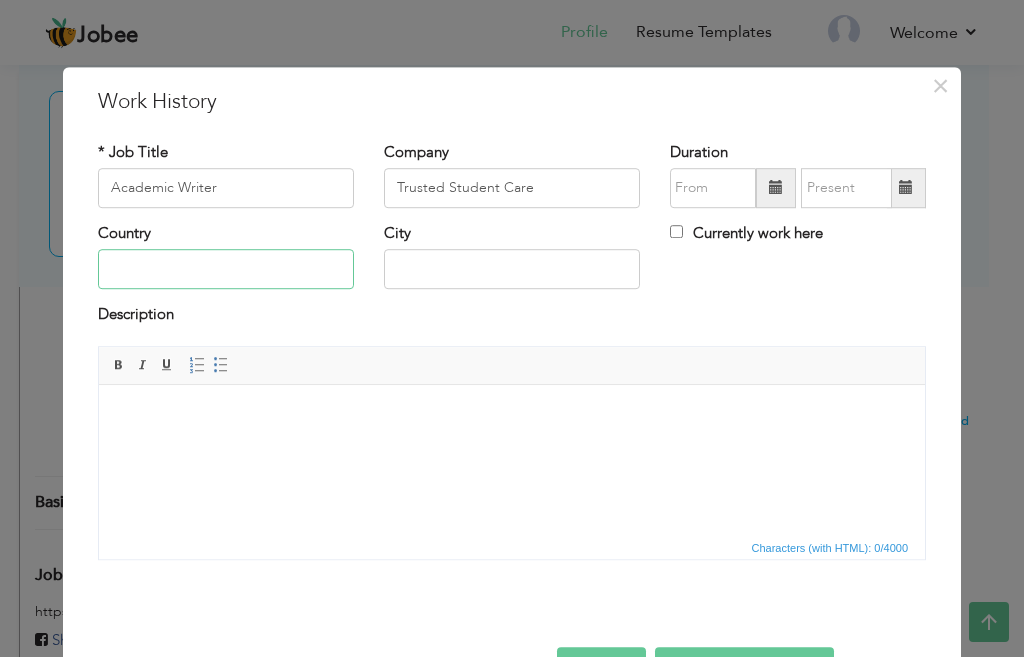 click at bounding box center (226, 270) 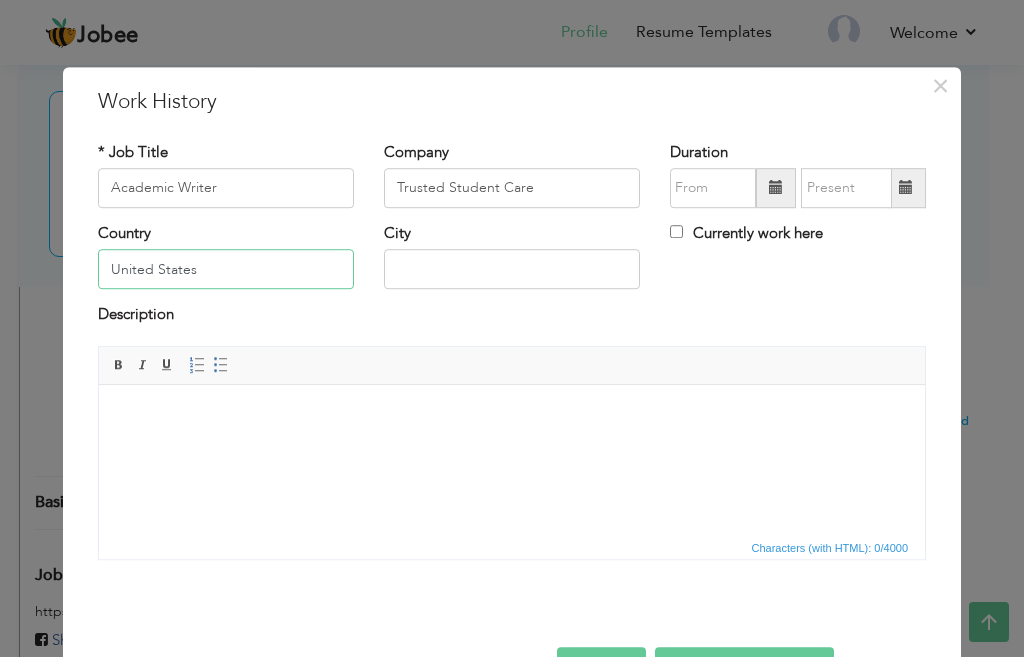 type on "United States" 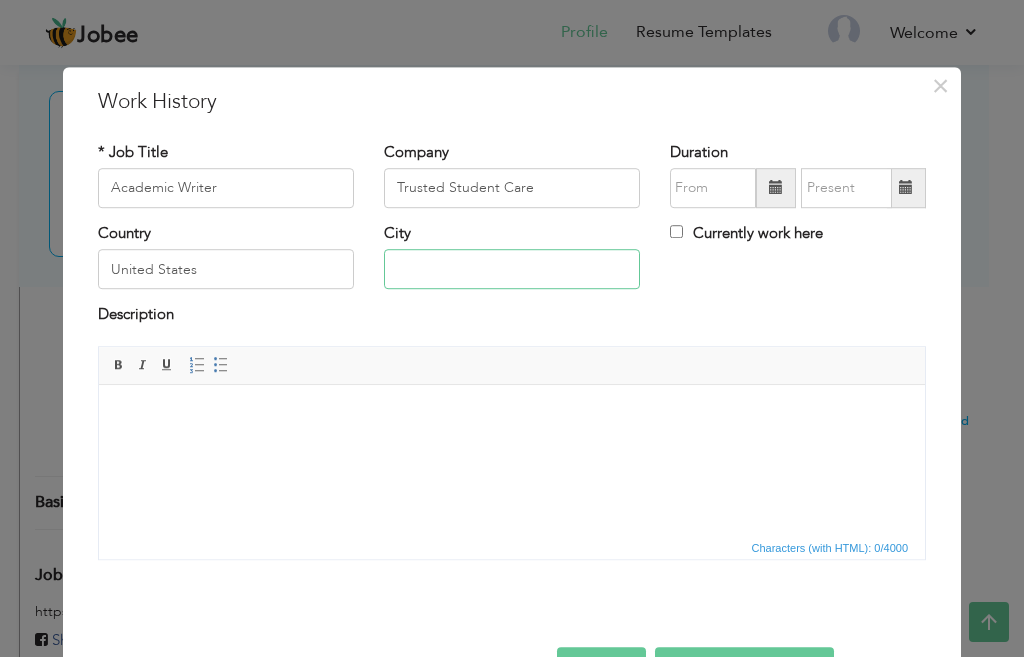 click at bounding box center [512, 270] 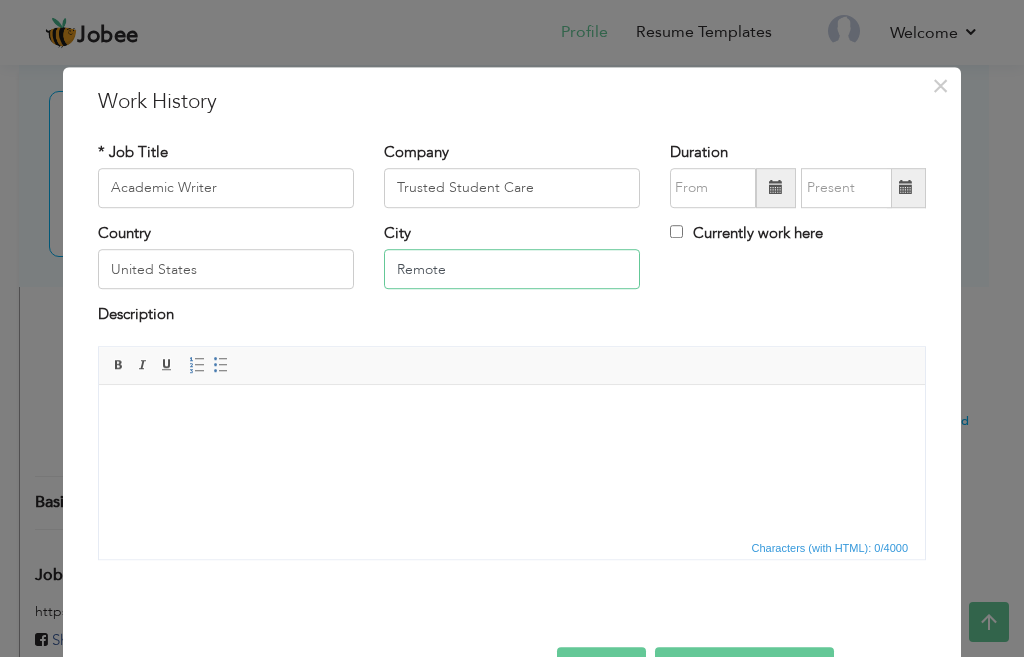 type on "Remote" 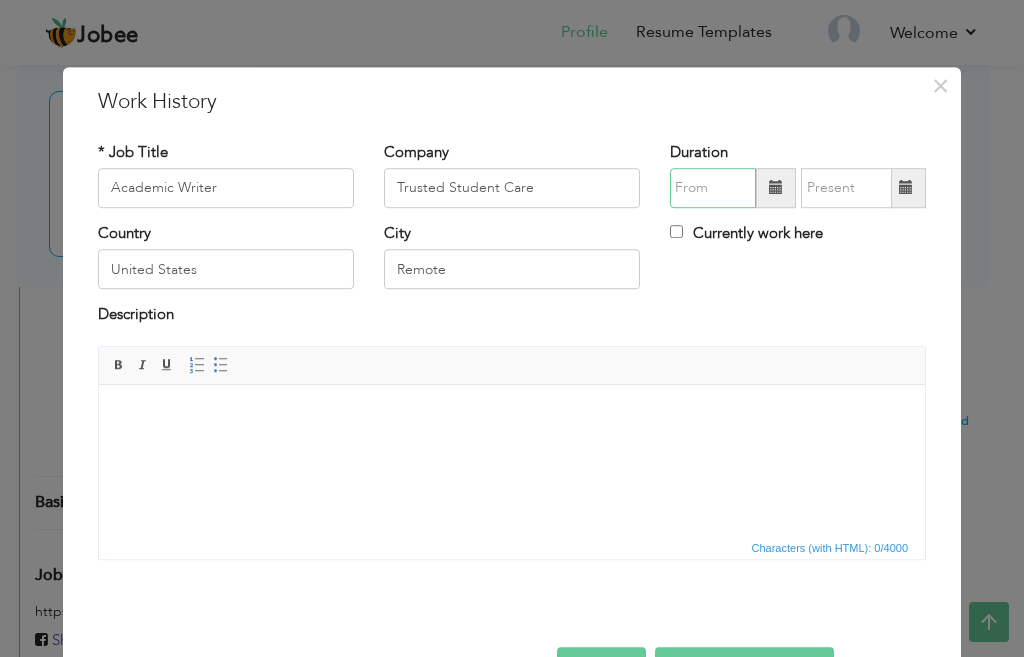 click at bounding box center (713, 188) 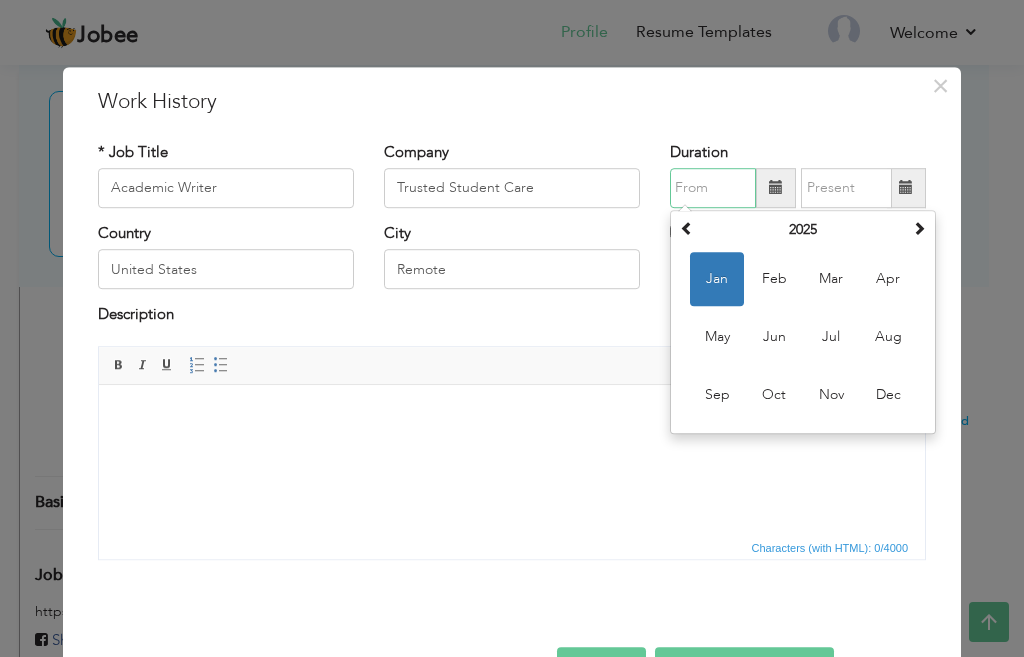 click on "Jan" at bounding box center (717, 279) 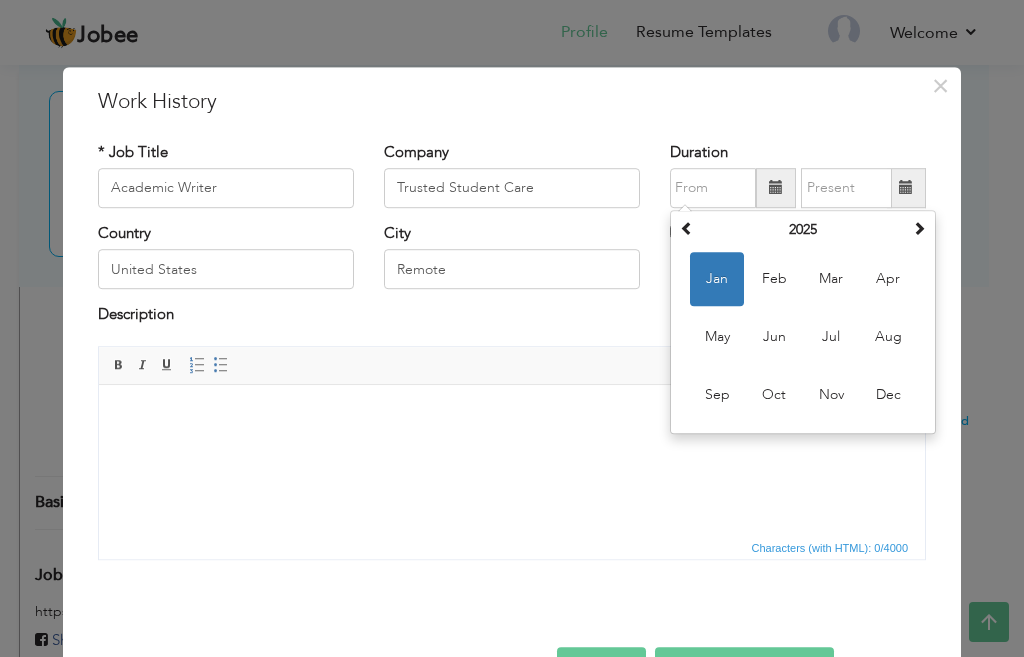 type on "01/2025" 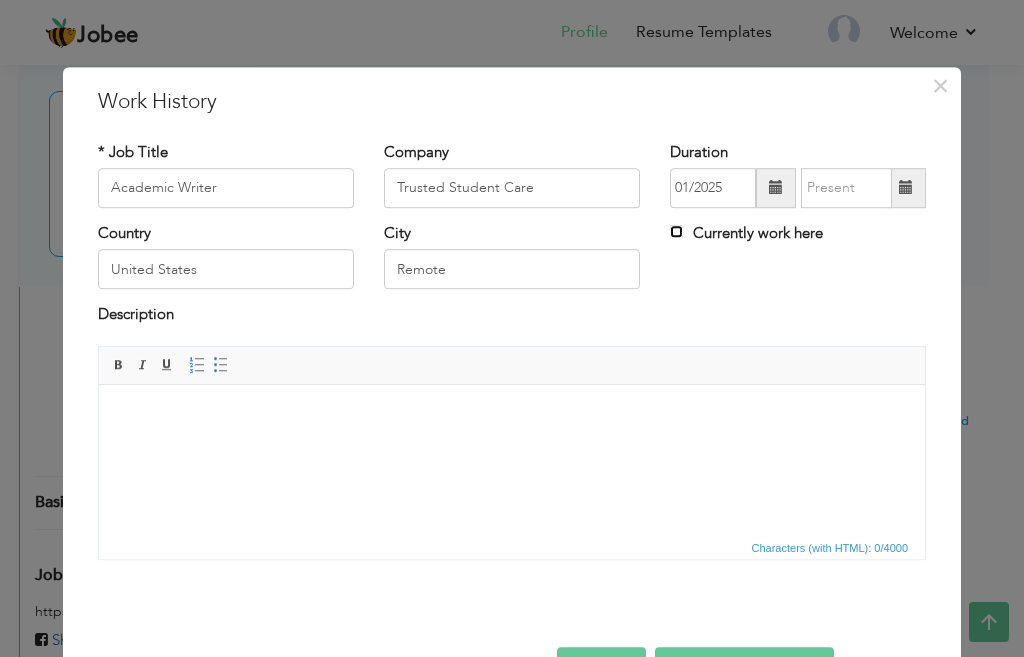 click on "Currently work here" at bounding box center (676, 231) 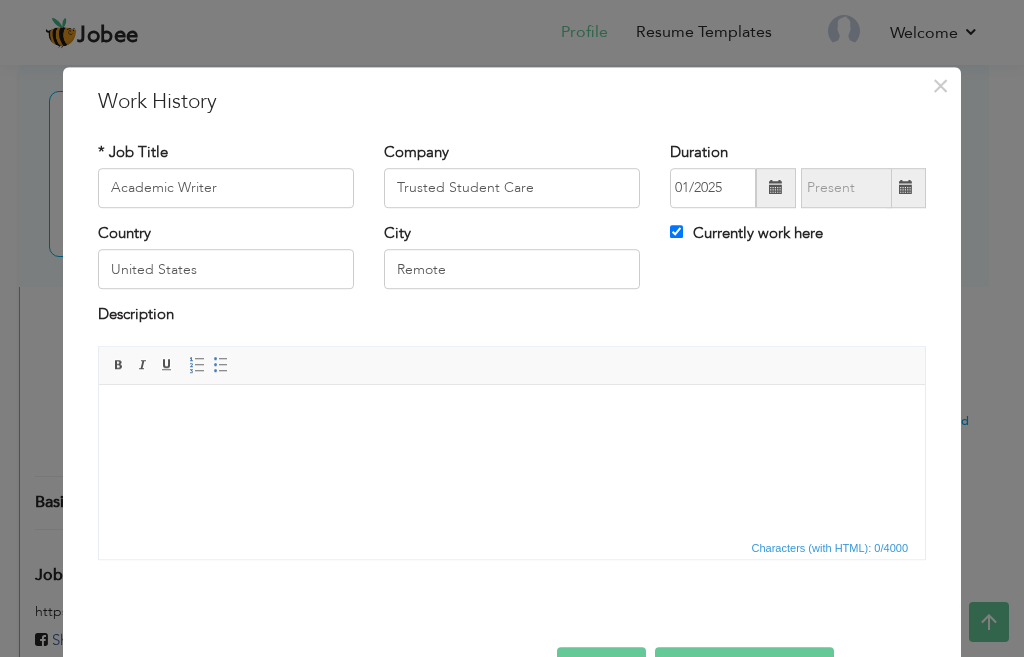 click on "Save and Continue" at bounding box center [744, 667] 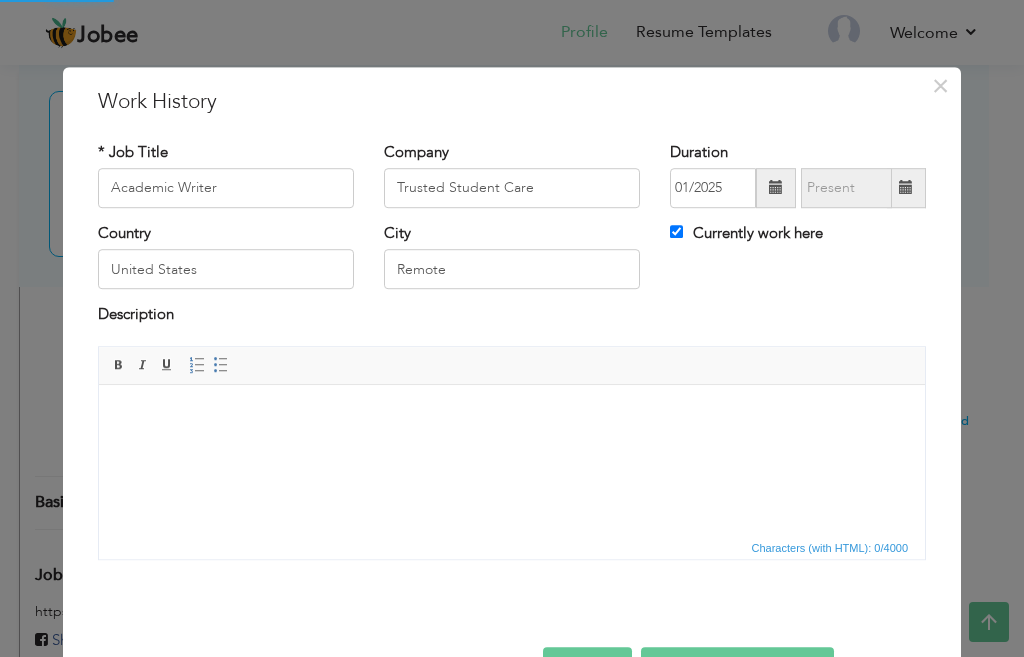 type 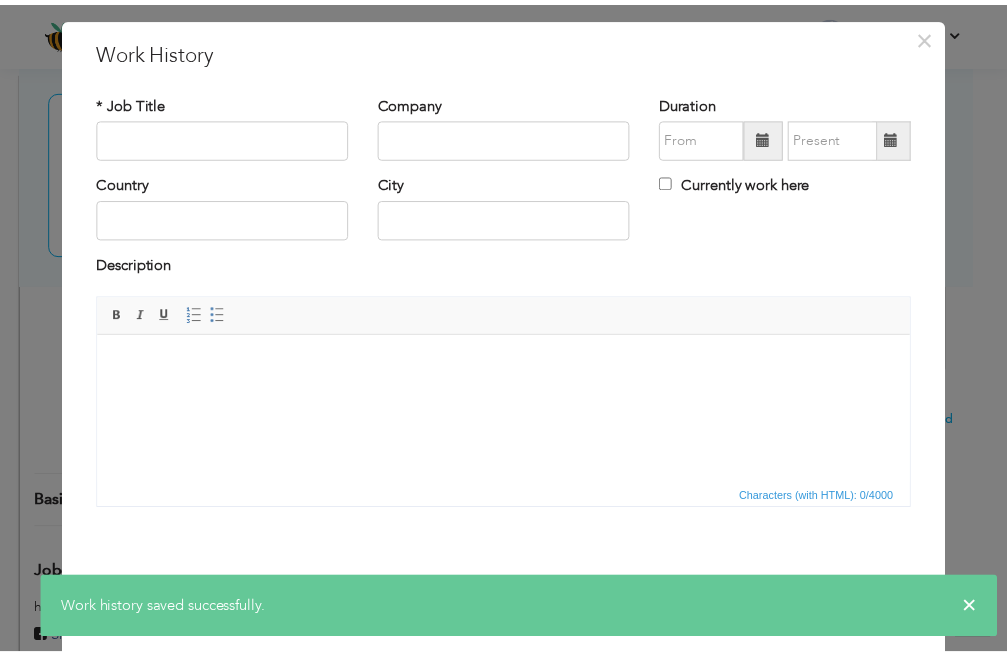 scroll, scrollTop: 65, scrollLeft: 0, axis: vertical 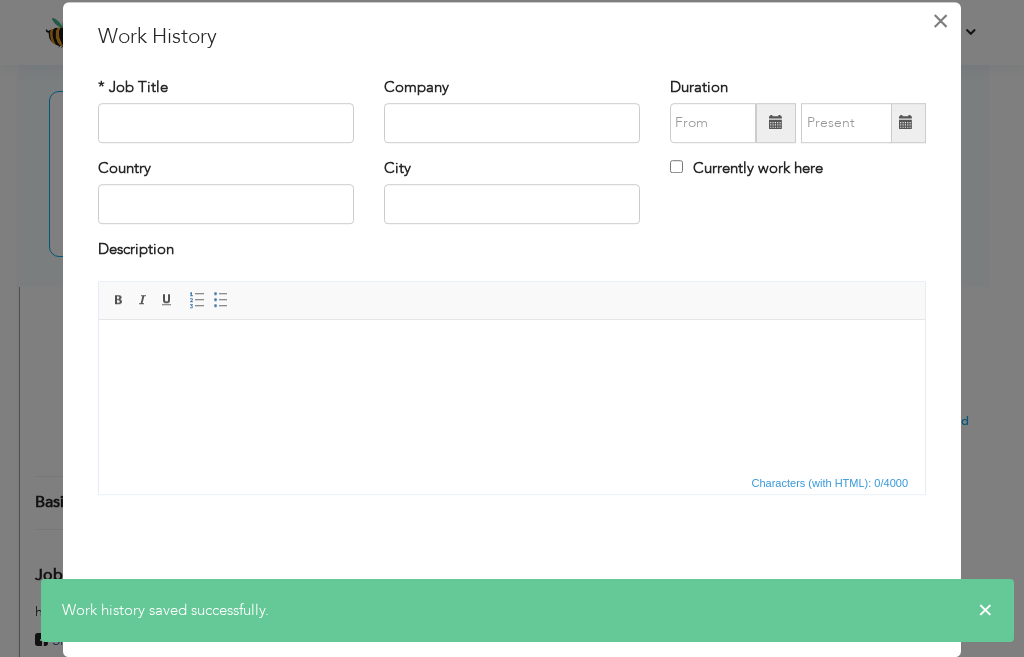 click on "×" at bounding box center (940, 21) 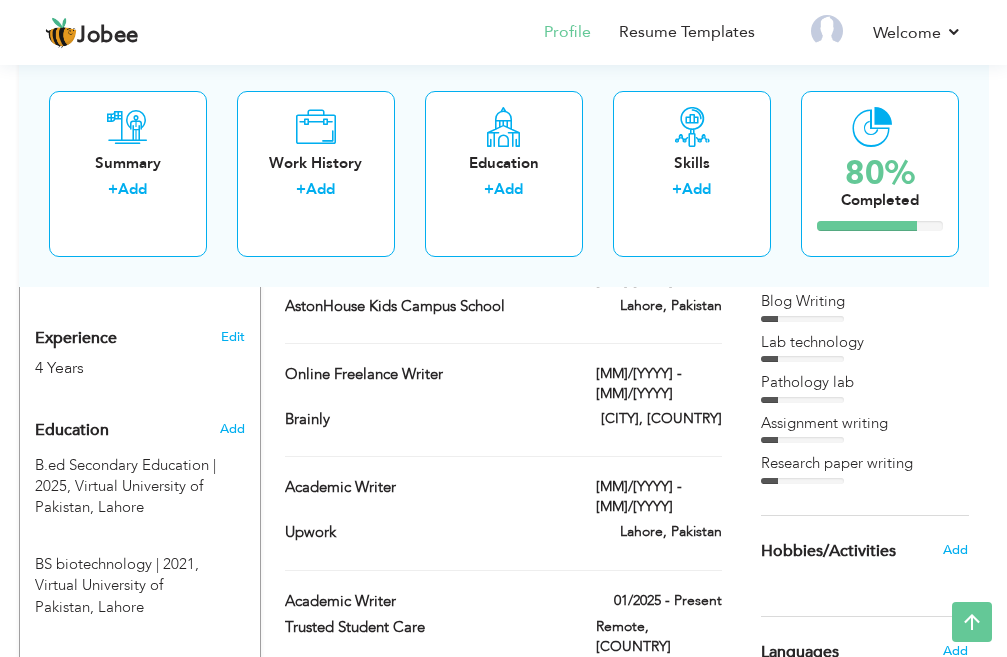 scroll, scrollTop: 740, scrollLeft: 0, axis: vertical 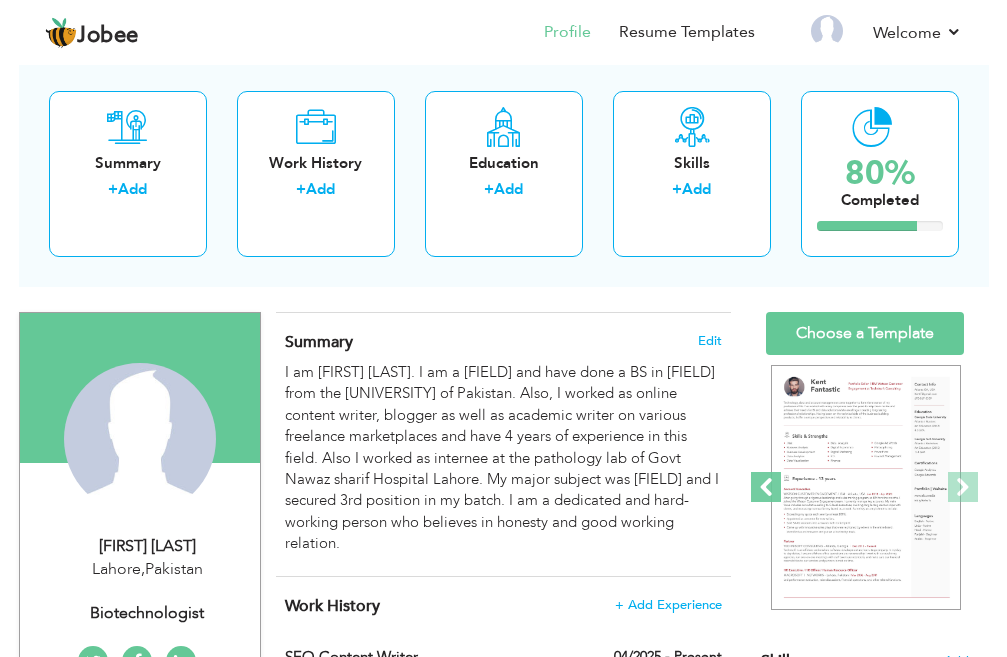 click at bounding box center [766, 487] 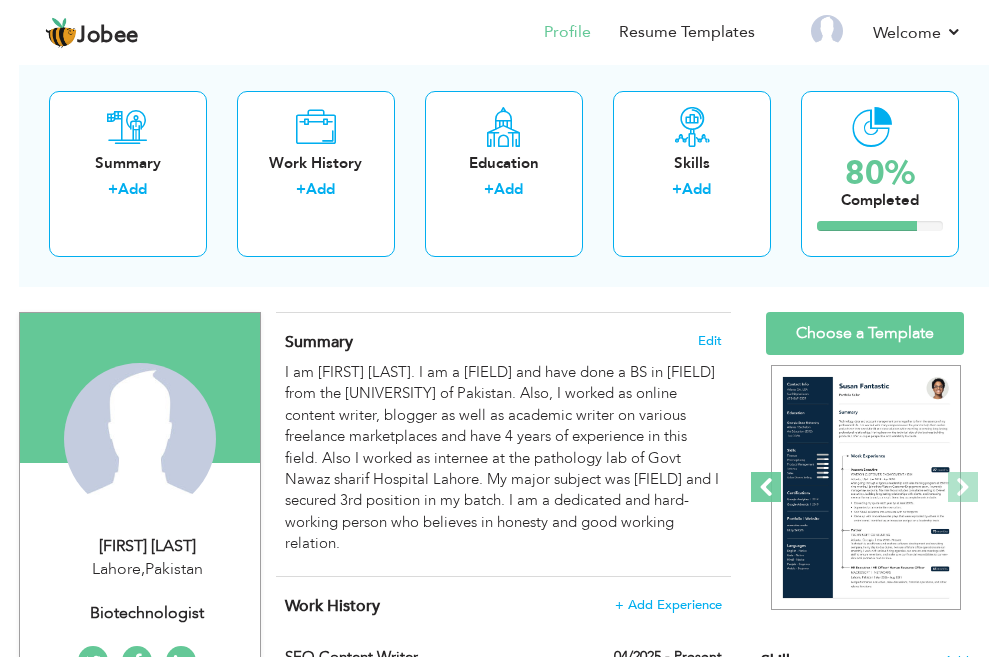 click at bounding box center [766, 487] 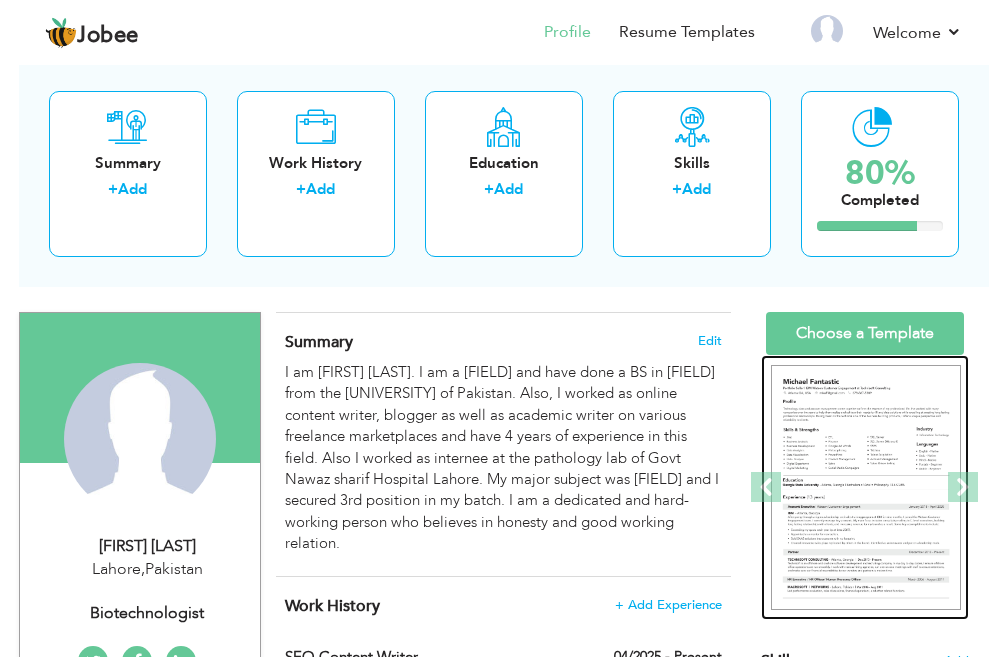 click at bounding box center [866, 487] 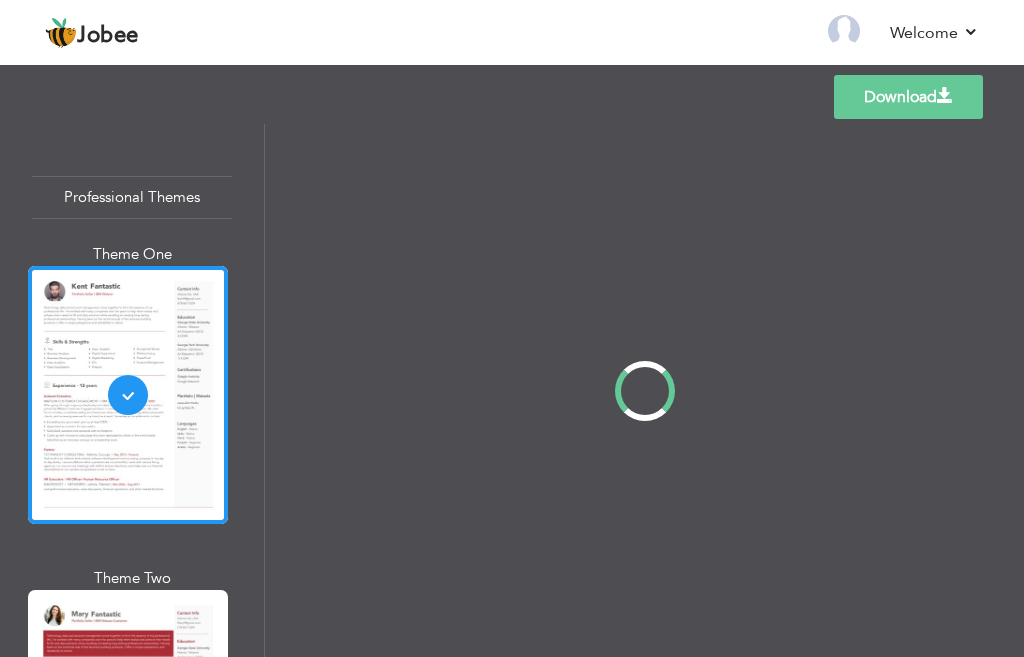 scroll, scrollTop: 0, scrollLeft: 0, axis: both 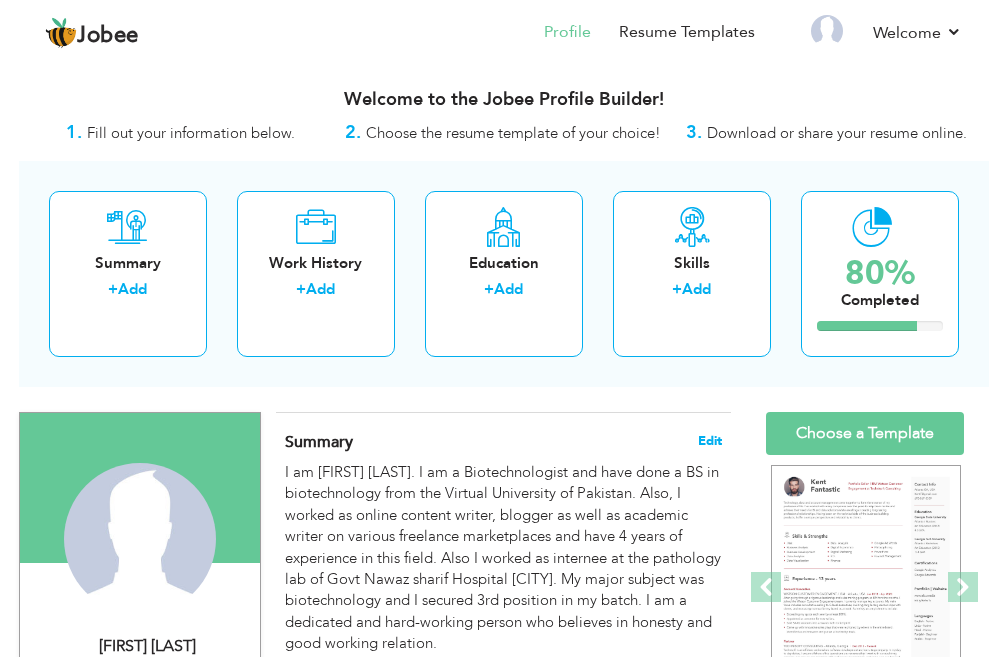 click on "Edit" at bounding box center (710, 441) 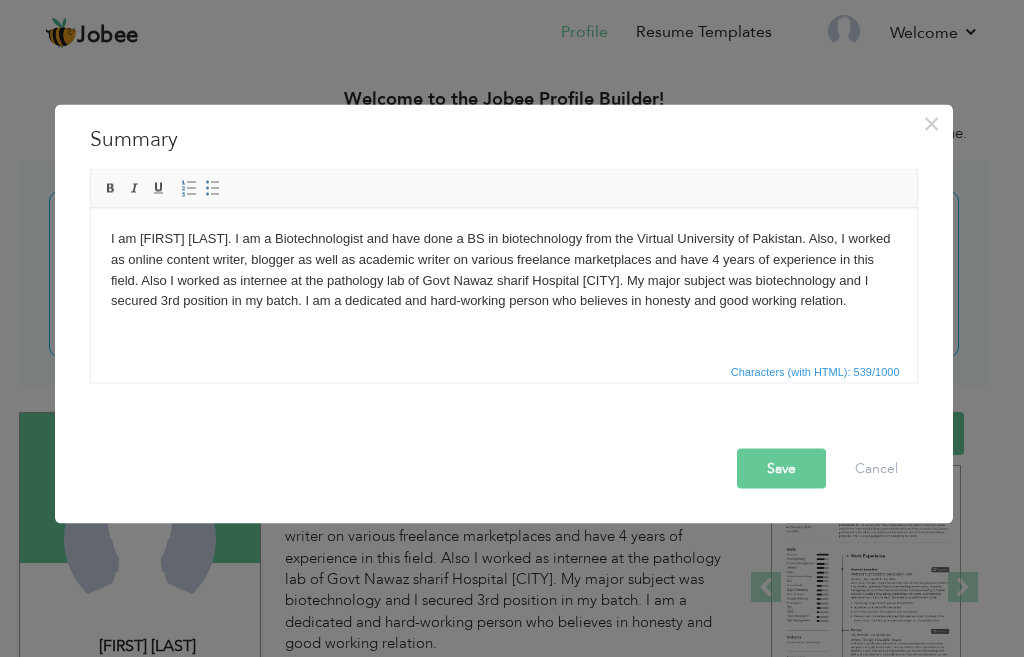 click on "I am [FIRST] [LAST]. I am a Biotechnologist and have done a BS in biotechnology from the Virtual University of Pakistan. Also, I worked as online content writer, blogger as well as academic writer on various freelance marketplaces and have 4 years of experience in this field. Also I worked as internee at the pathology lab of Govt Nawaz sharif Hospital [CITY]. My major subject was biotechnology and I secured 3rd position in my batch. I am a dedicated and hard-working person who believes in honesty and good working relation." at bounding box center (503, 269) 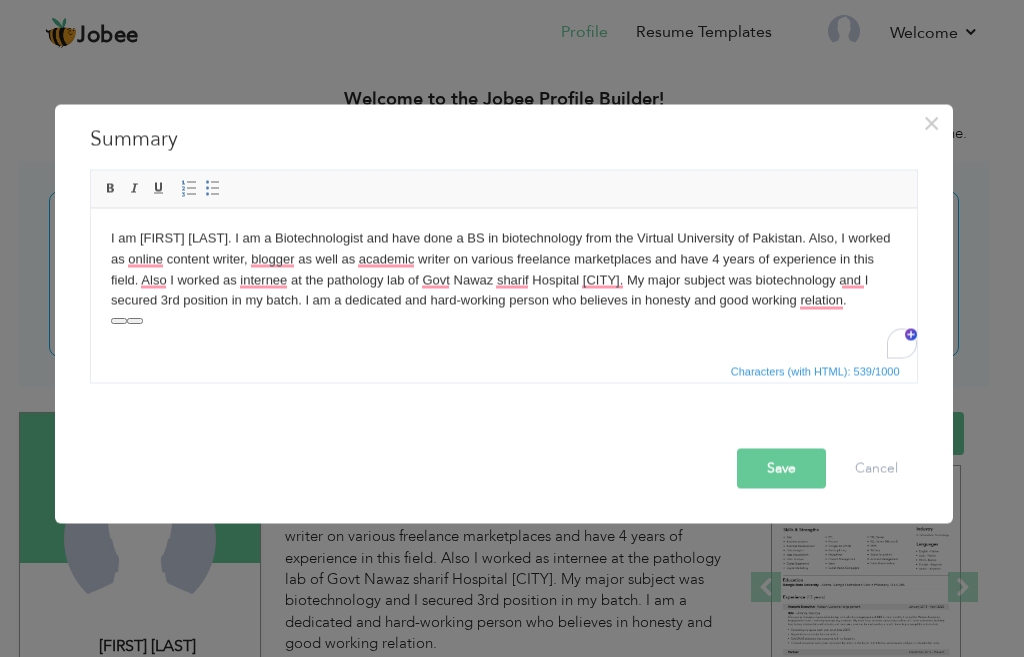 type 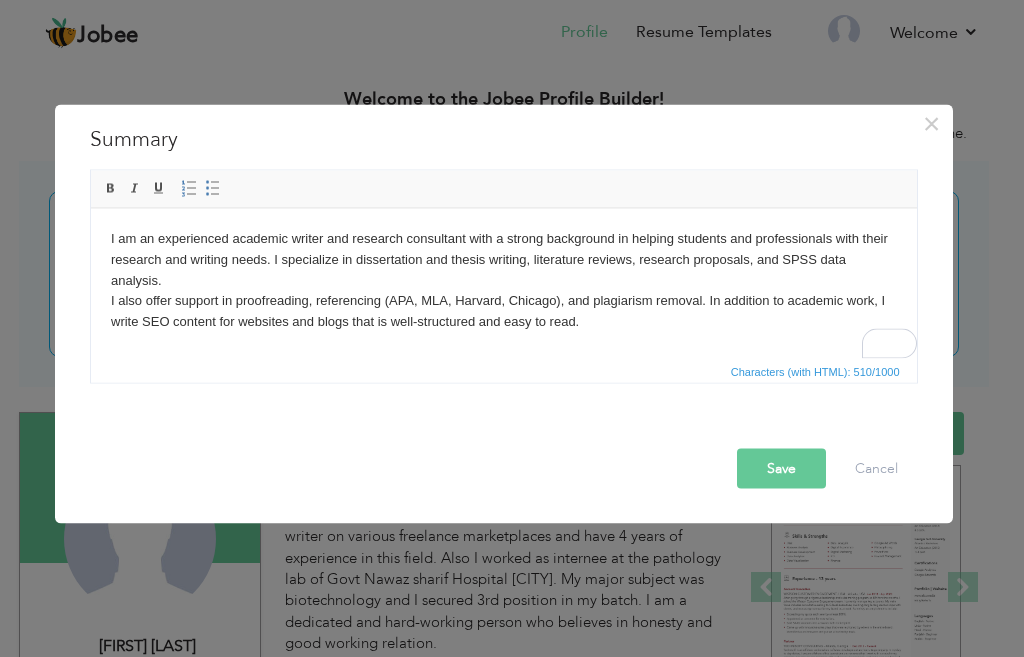 click on "I am an experienced academic writer and research consultant with a strong background in helping students and professionals with their research and writing needs. I specialize in dissertation and thesis writing, literature reviews, research proposals, and SPSS data analysis. I also offer support in proofreading, referencing (APA, MLA, Harvard, Chicago), and plagiarism removal. In addition to academic work, I write SEO content for websites and blogs that is well-structured and easy to read. ​​​​​​​" at bounding box center [503, 290] 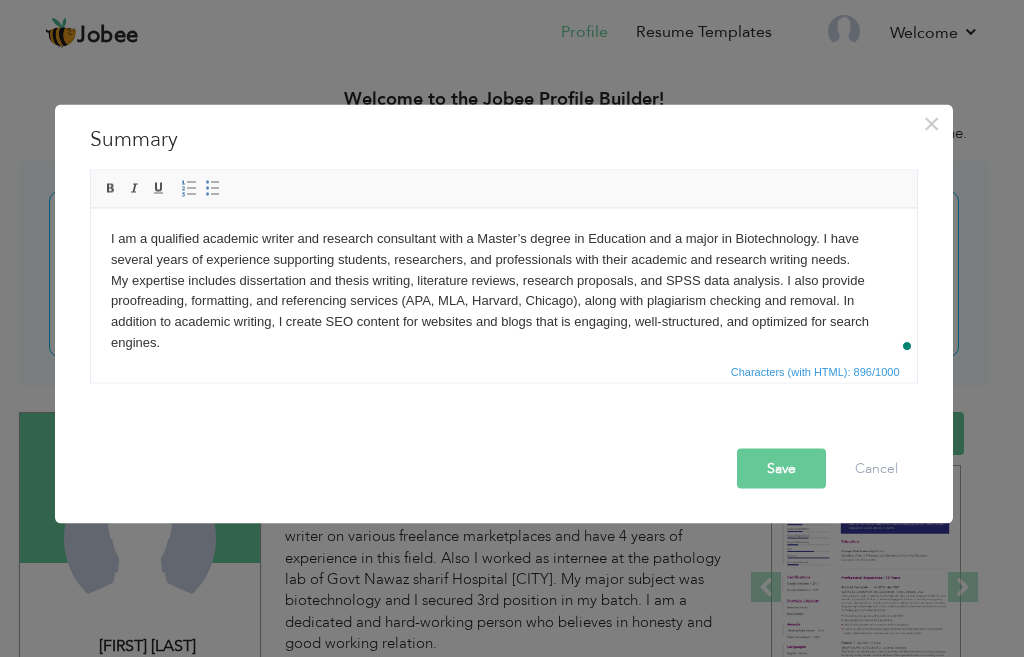 scroll, scrollTop: 32, scrollLeft: 0, axis: vertical 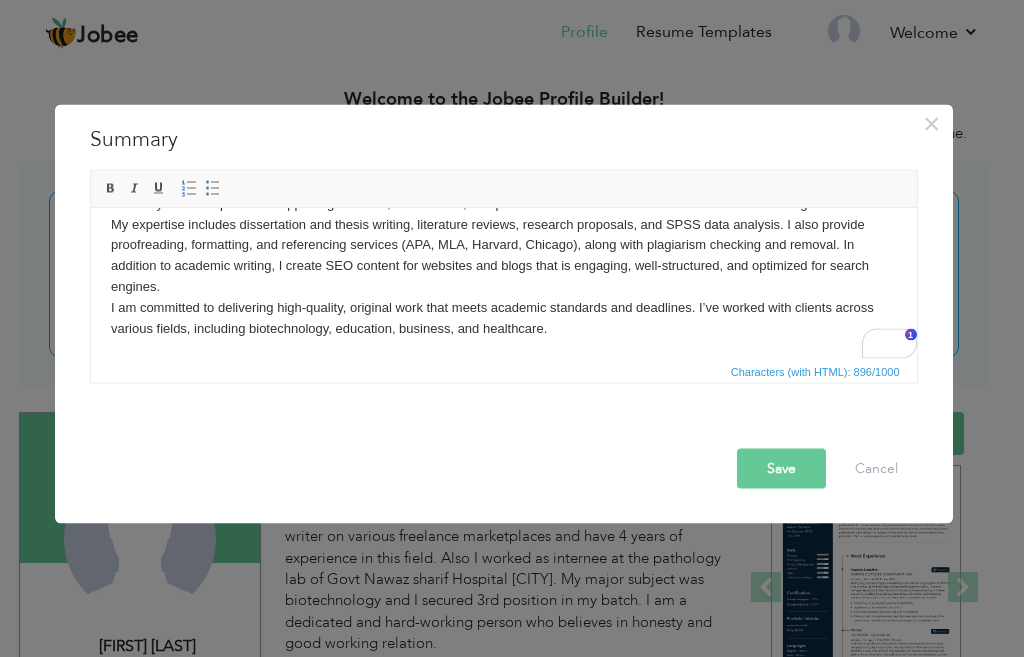 click on "Save" at bounding box center (781, 468) 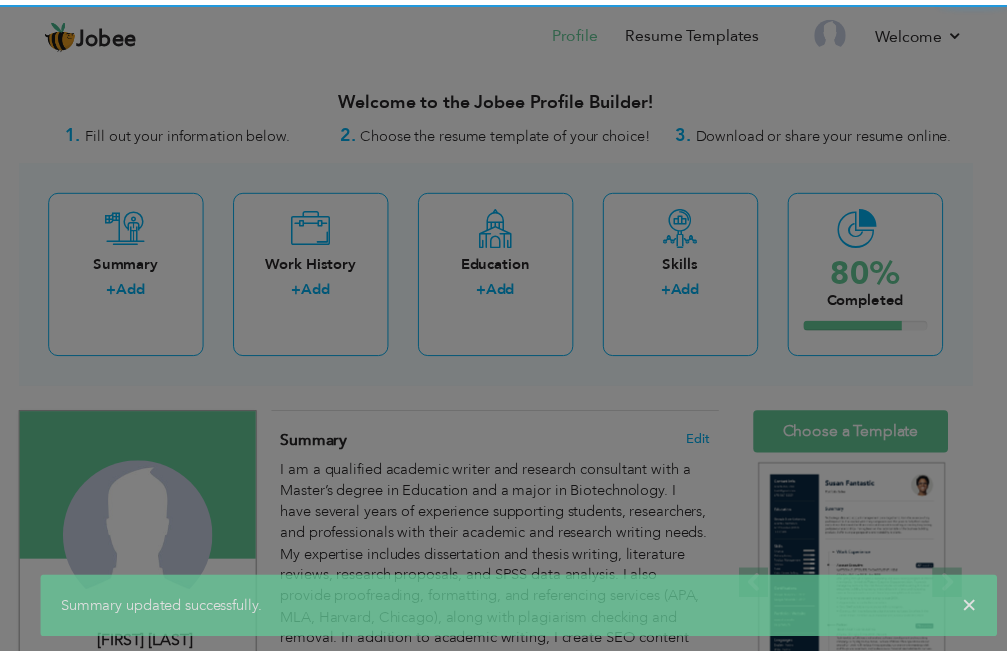 scroll, scrollTop: 0, scrollLeft: 0, axis: both 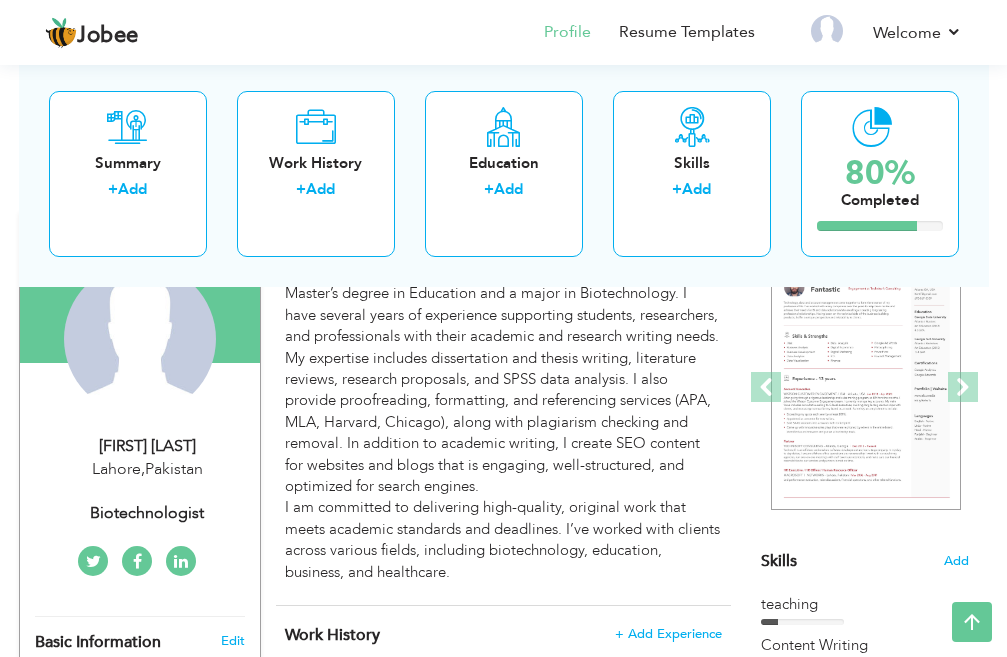 click on "Biotechnologist" at bounding box center [148, 513] 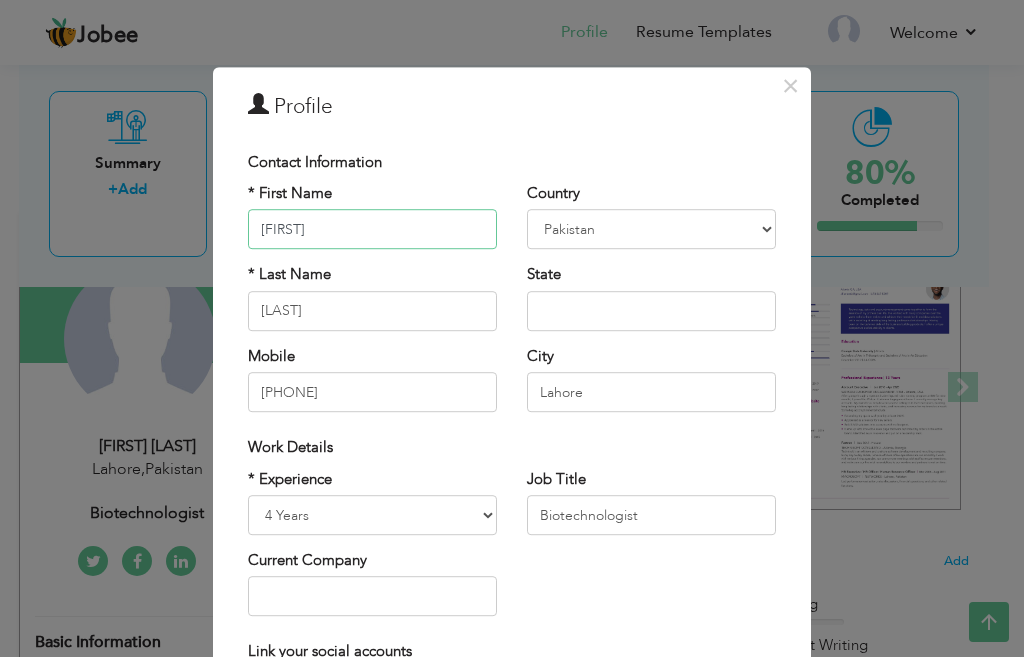 scroll, scrollTop: 100, scrollLeft: 0, axis: vertical 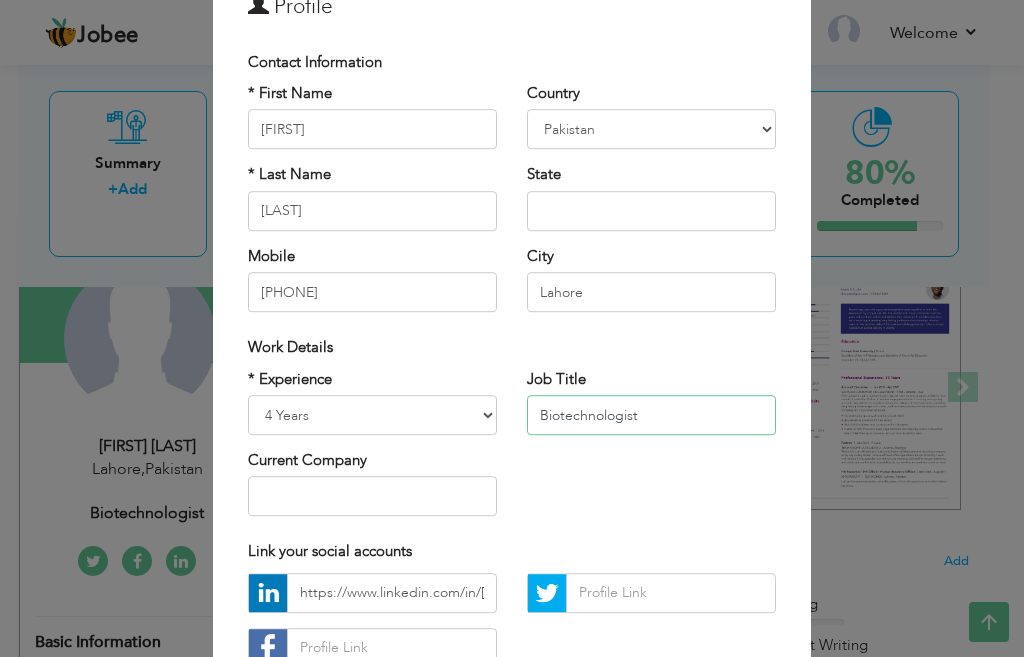 click on "Biotechnologist" at bounding box center (651, 415) 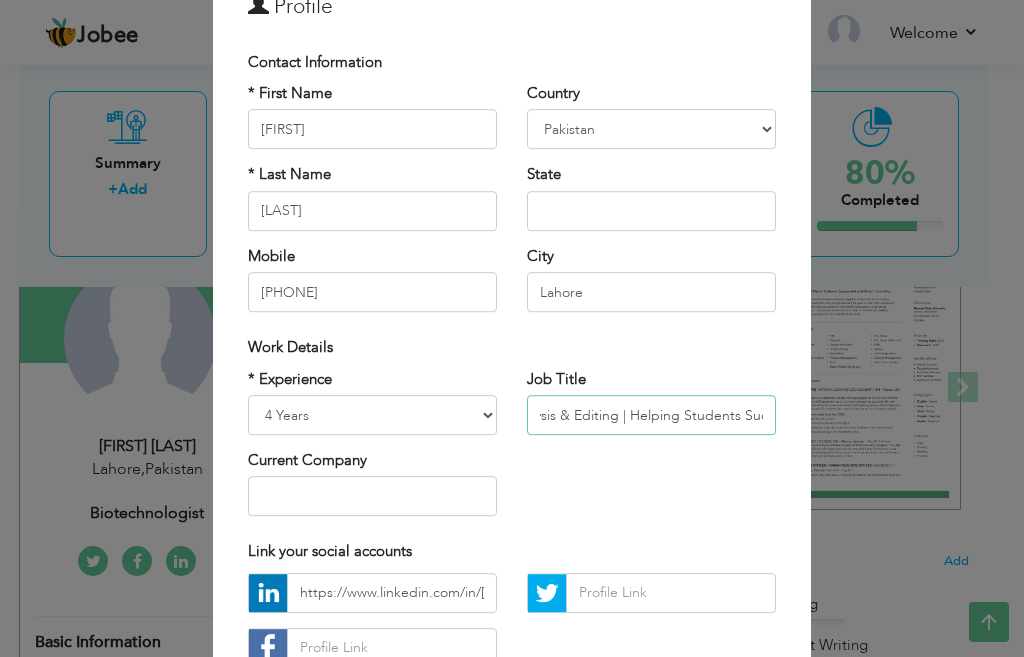 scroll, scrollTop: 0, scrollLeft: 554, axis: horizontal 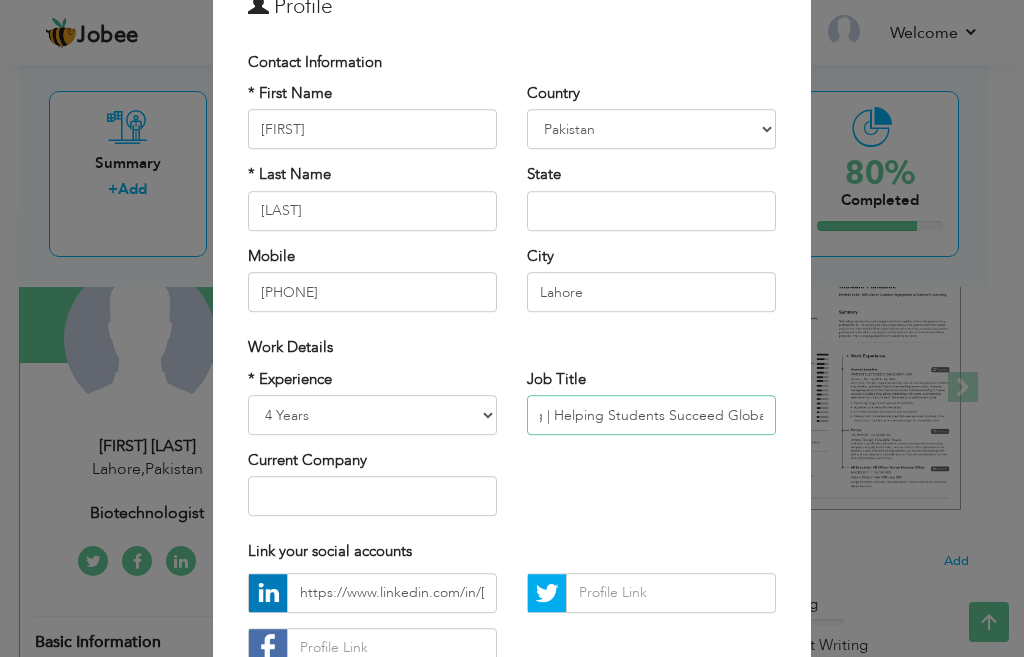 drag, startPoint x: 621, startPoint y: 413, endPoint x: 896, endPoint y: 467, distance: 280.25168 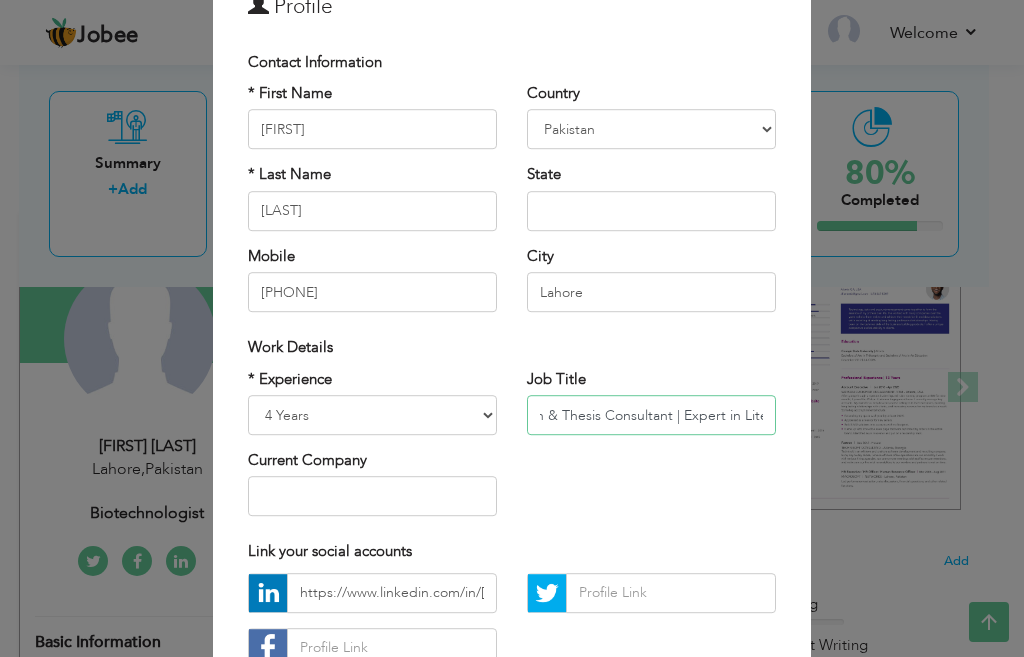 scroll, scrollTop: 0, scrollLeft: 162, axis: horizontal 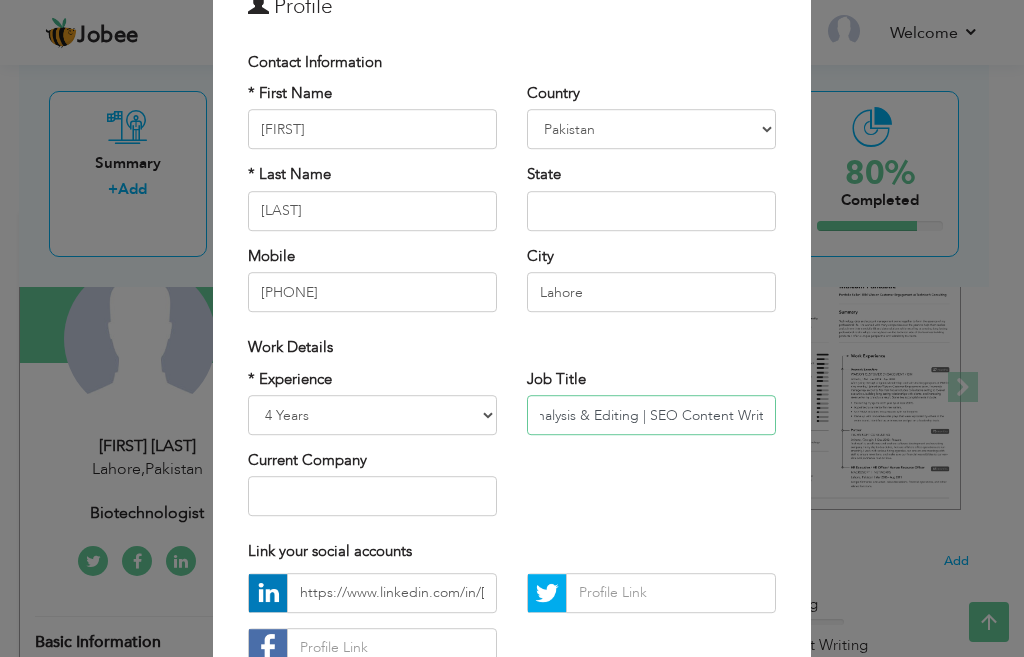 drag, startPoint x: 676, startPoint y: 416, endPoint x: 620, endPoint y: 421, distance: 56.22277 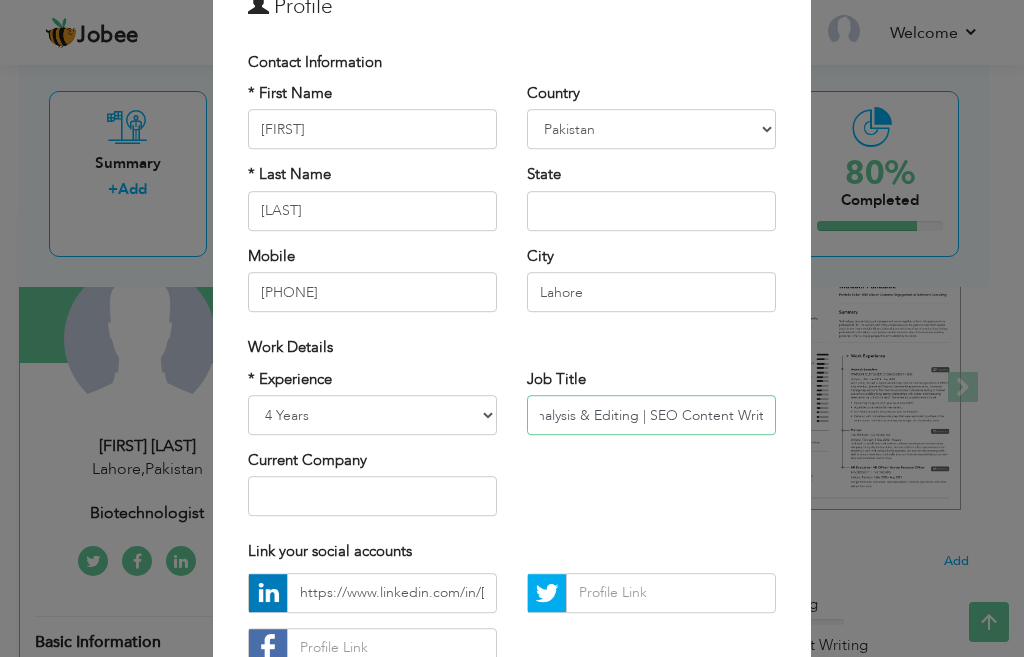 click on "Academic Writer | Research & Thesis Consultant | Expert in Literature Reviews, Data Analysis & Editing | SEO Content Writer" at bounding box center (651, 415) 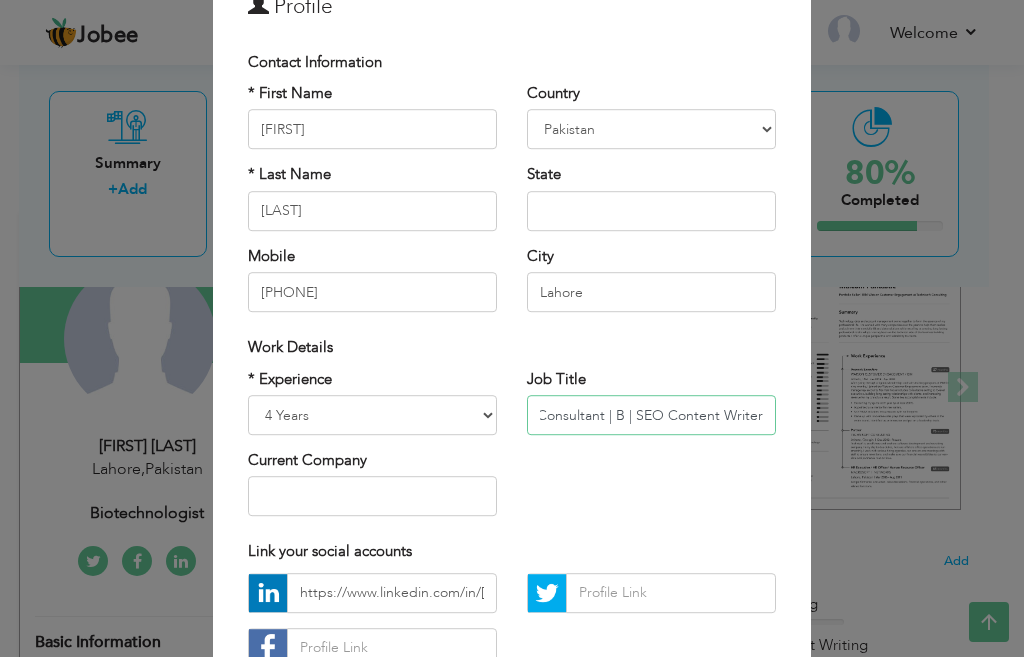 scroll, scrollTop: 0, scrollLeft: 228, axis: horizontal 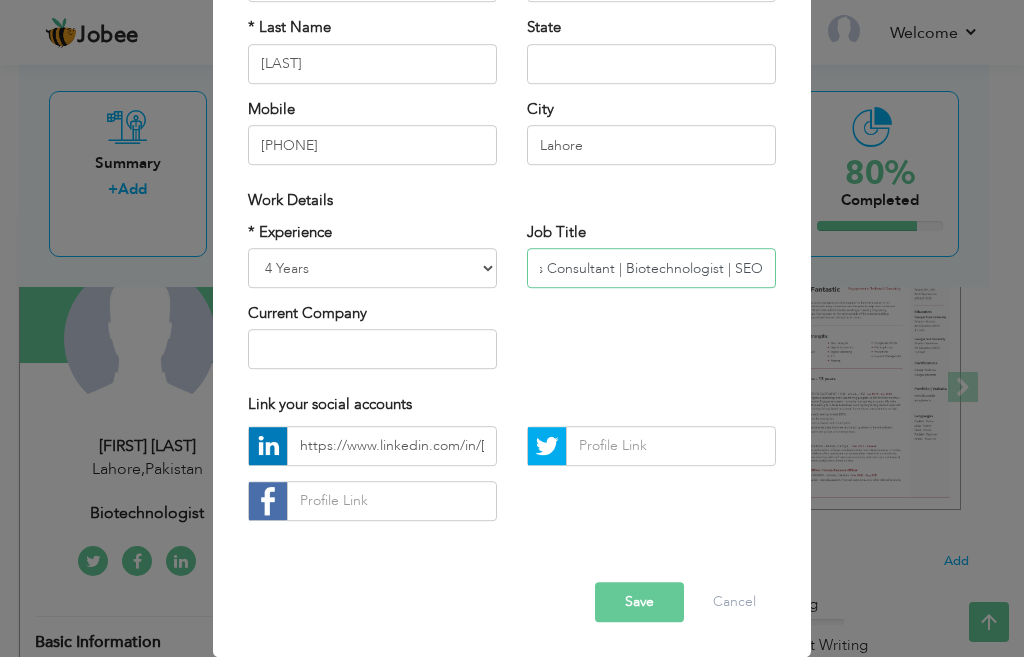 type on "Academic Writer | Research & Thesis Consultant | Biotechnologist | SEO Content Writer" 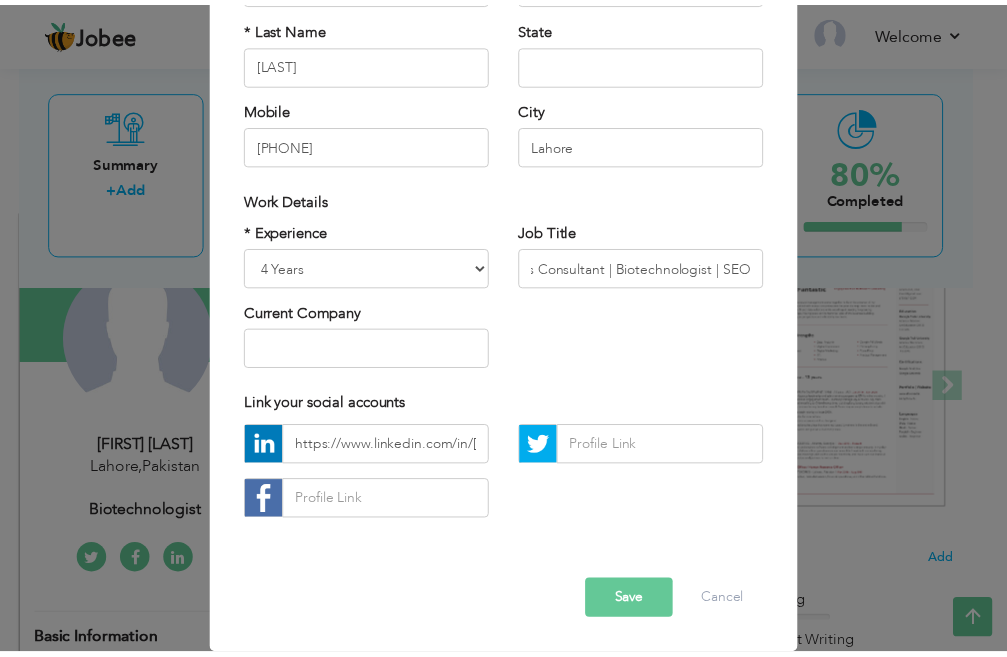 scroll, scrollTop: 0, scrollLeft: 0, axis: both 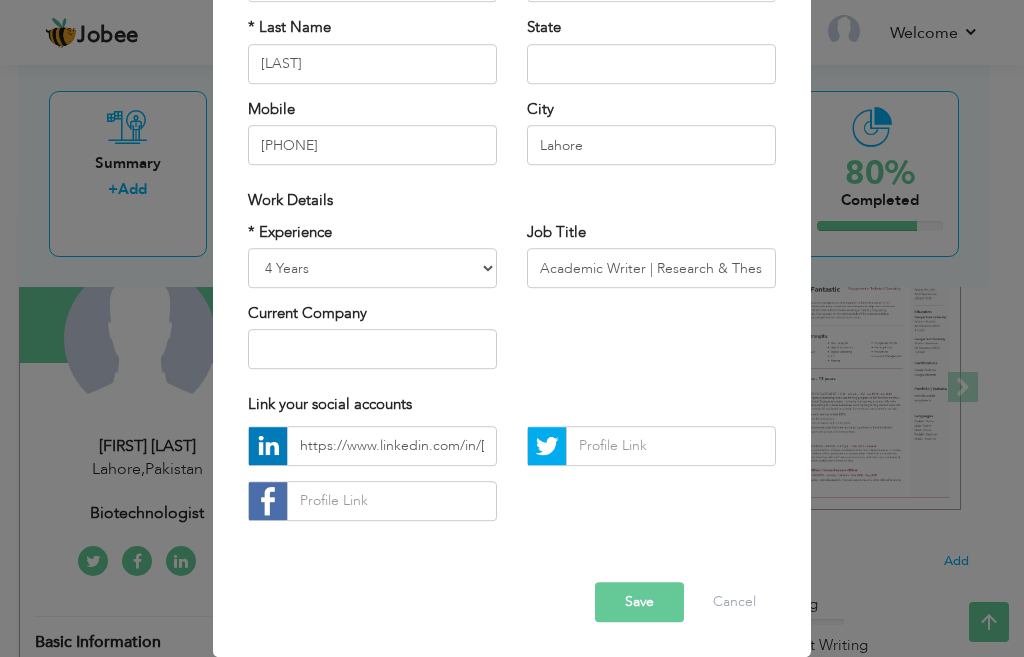 click on "Save" at bounding box center [639, 602] 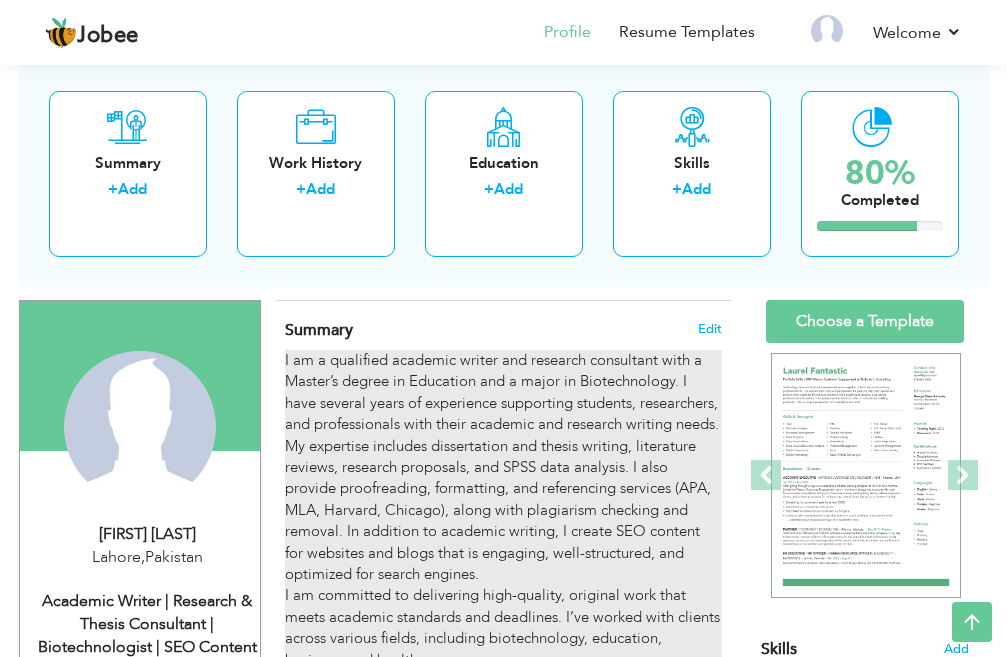 scroll, scrollTop: 100, scrollLeft: 0, axis: vertical 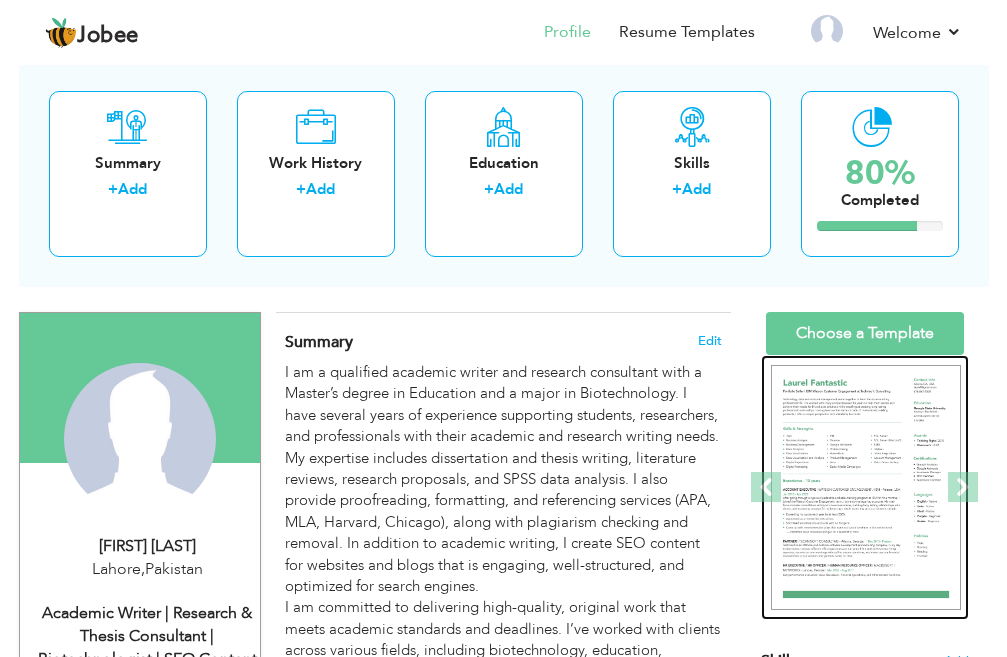 click at bounding box center [866, 487] 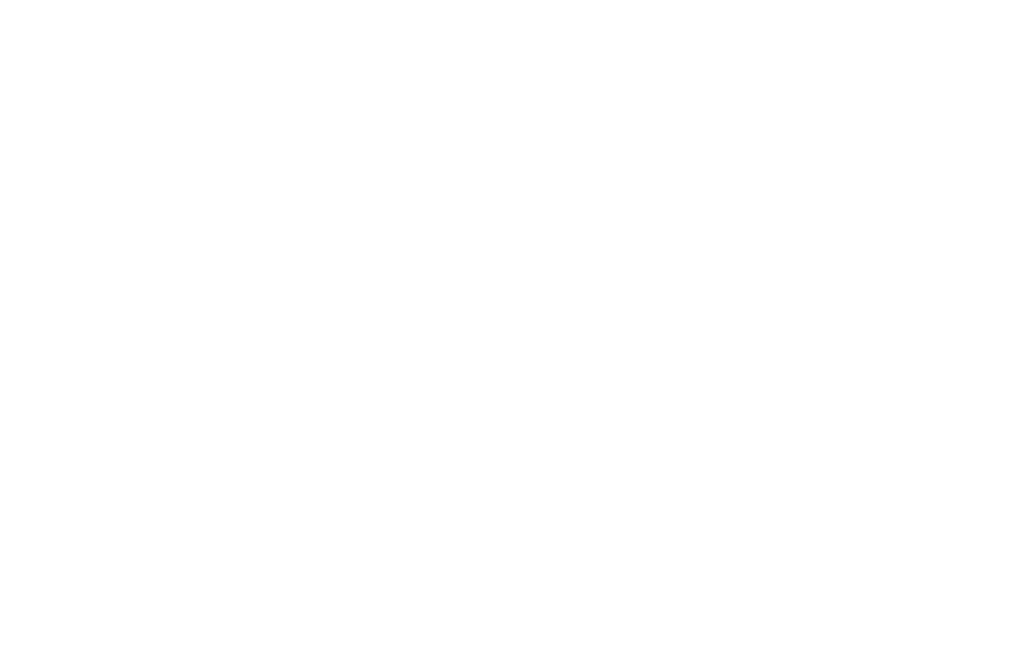 scroll, scrollTop: 0, scrollLeft: 0, axis: both 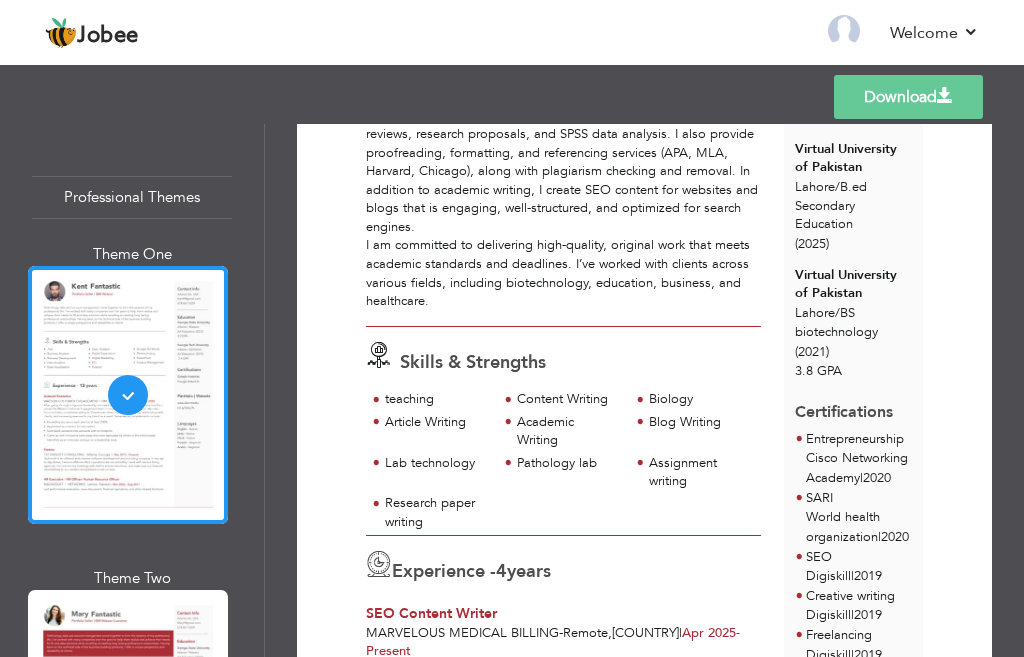 click on "Download" at bounding box center [908, 97] 